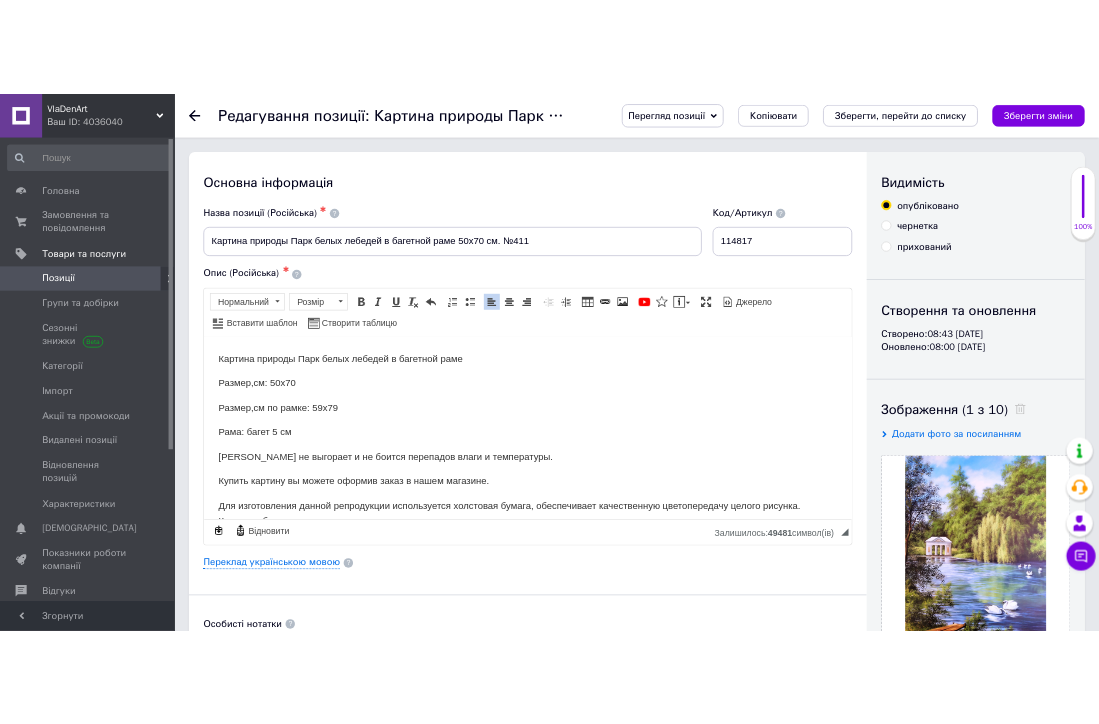 scroll, scrollTop: 0, scrollLeft: 0, axis: both 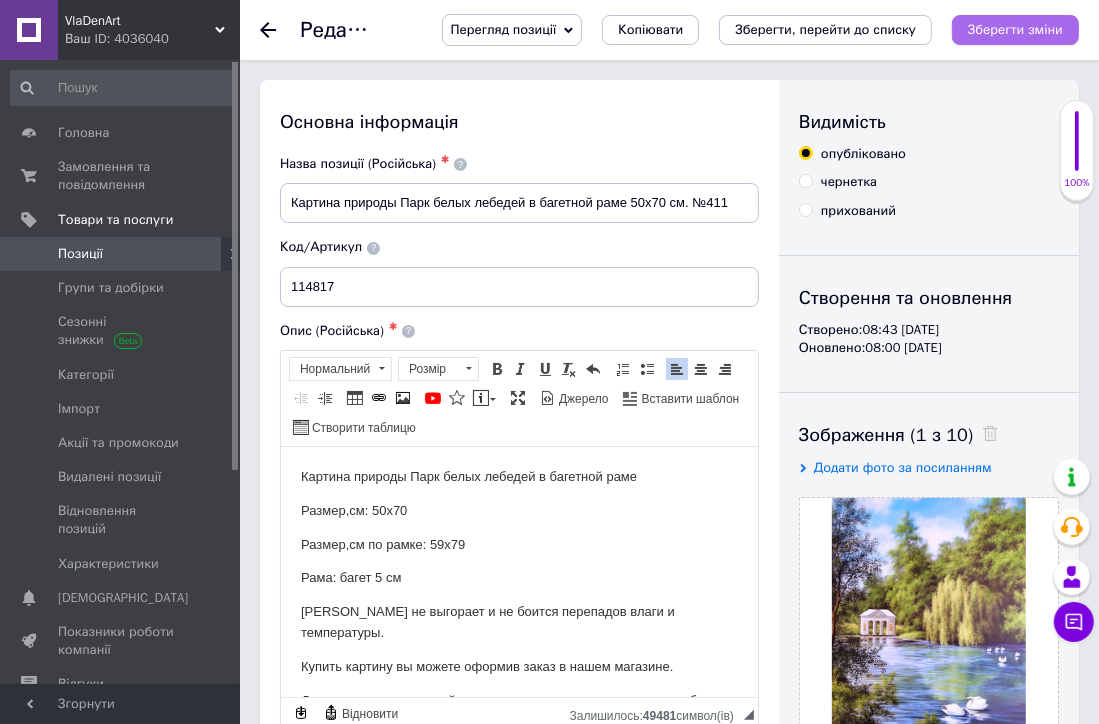 click on "Зберегти зміни" at bounding box center [1015, 29] 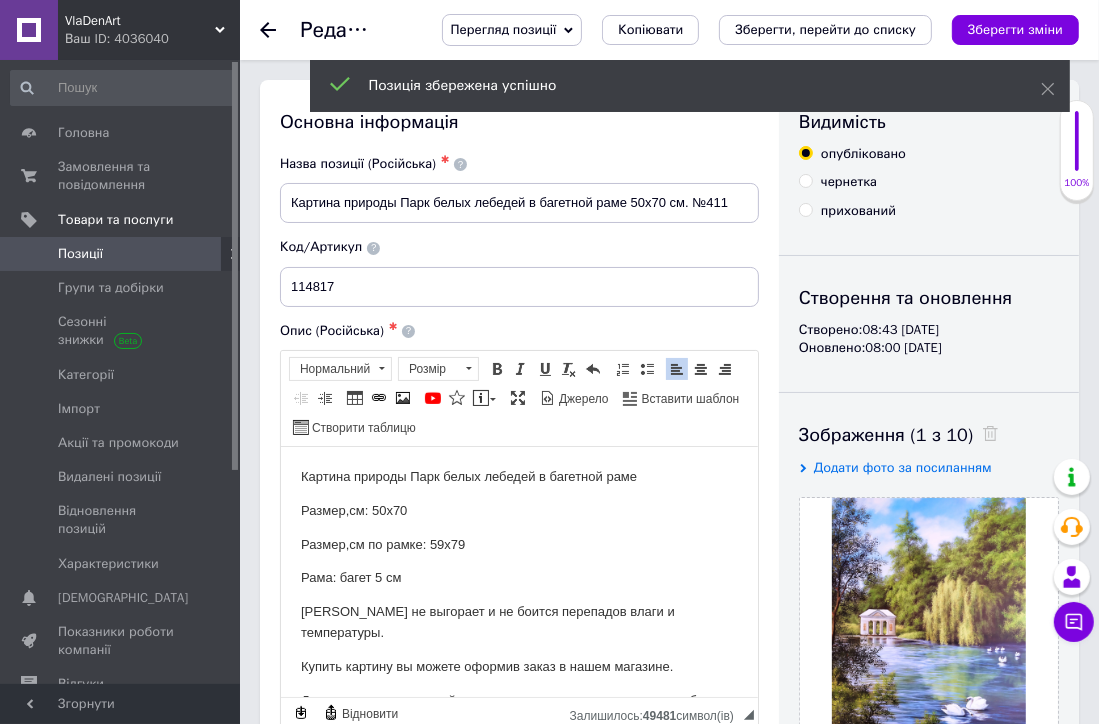 click 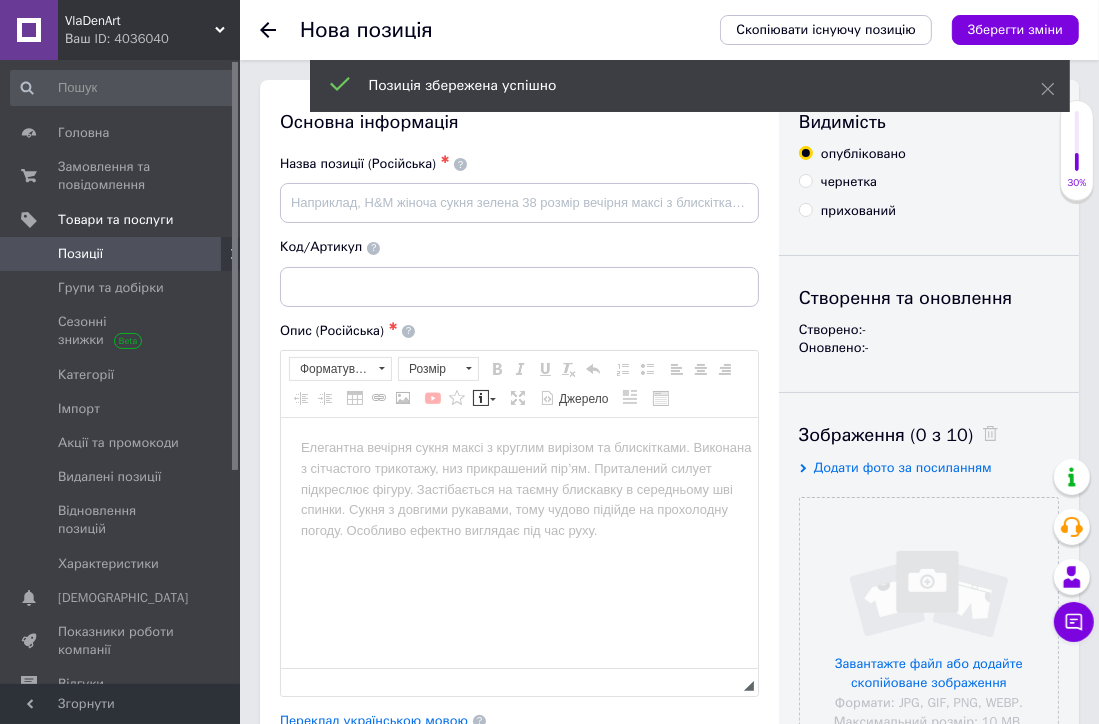 scroll, scrollTop: 0, scrollLeft: 0, axis: both 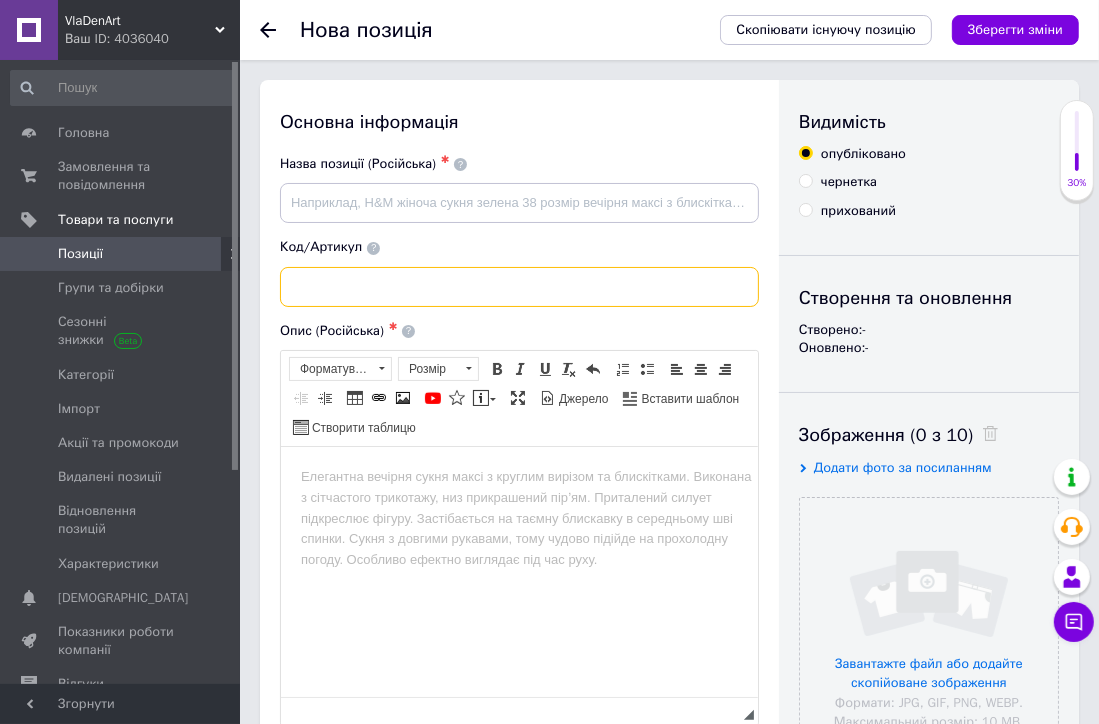 click at bounding box center (519, 287) 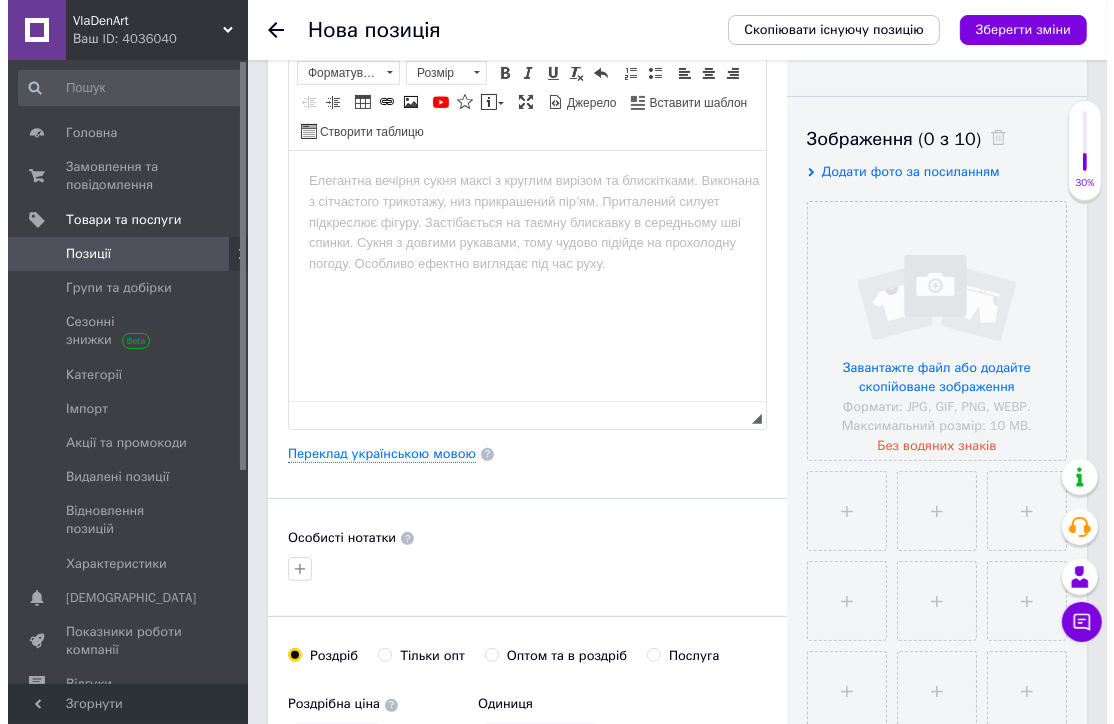 scroll, scrollTop: 300, scrollLeft: 0, axis: vertical 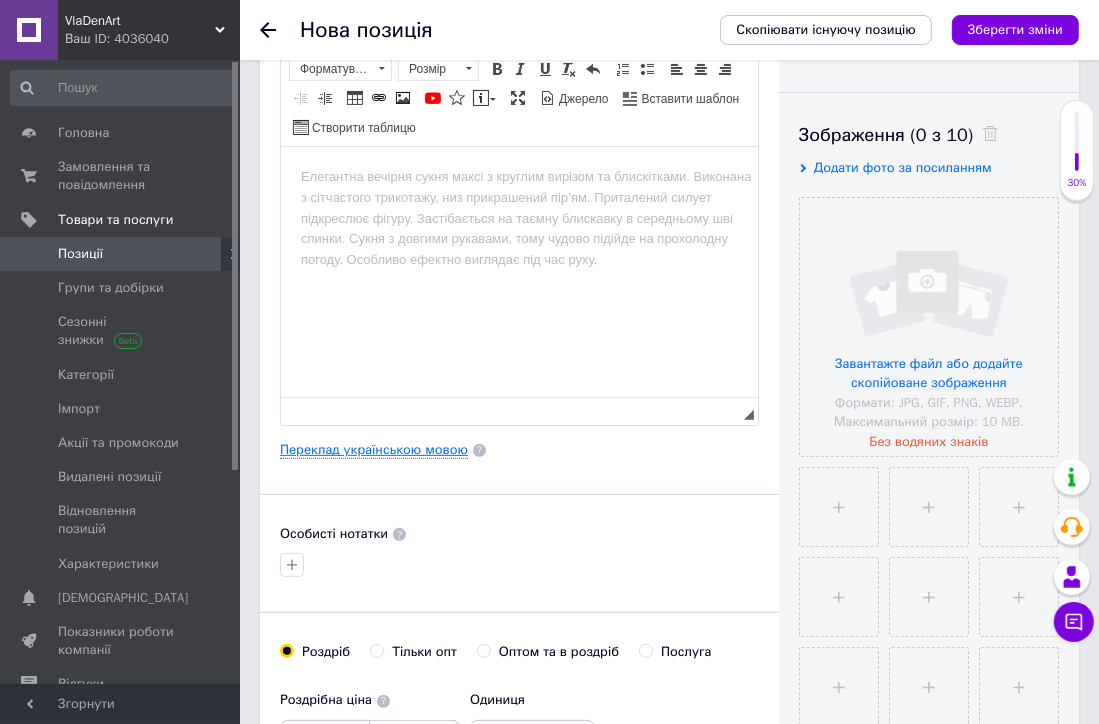 type on "114818" 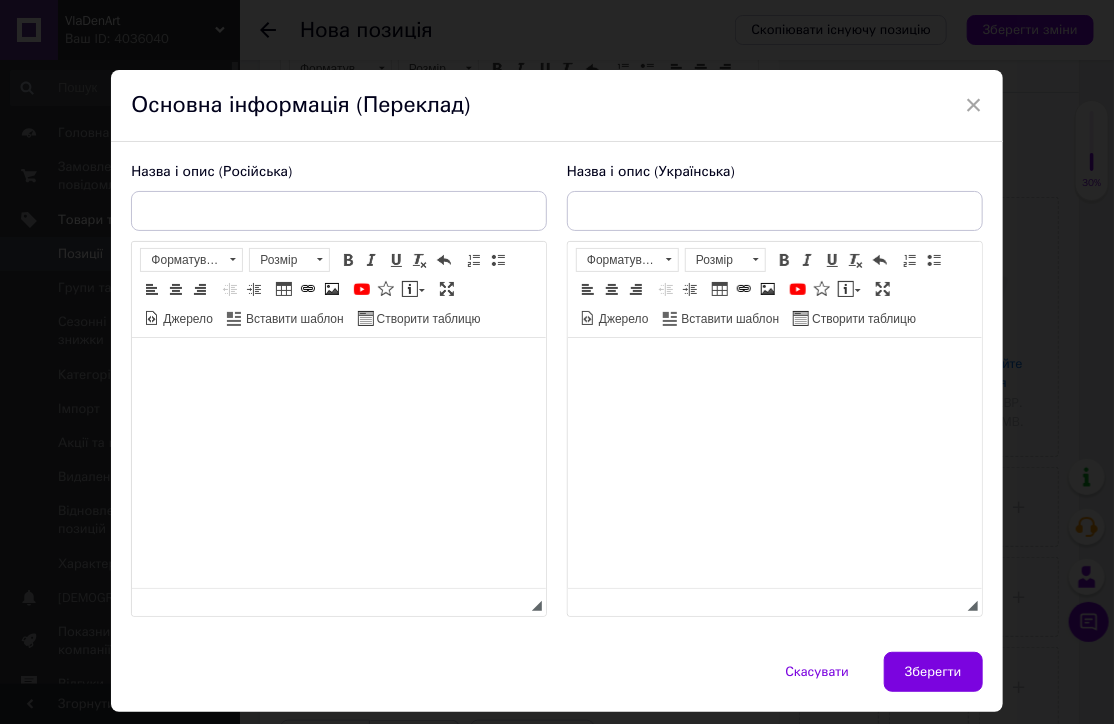 scroll, scrollTop: 0, scrollLeft: 0, axis: both 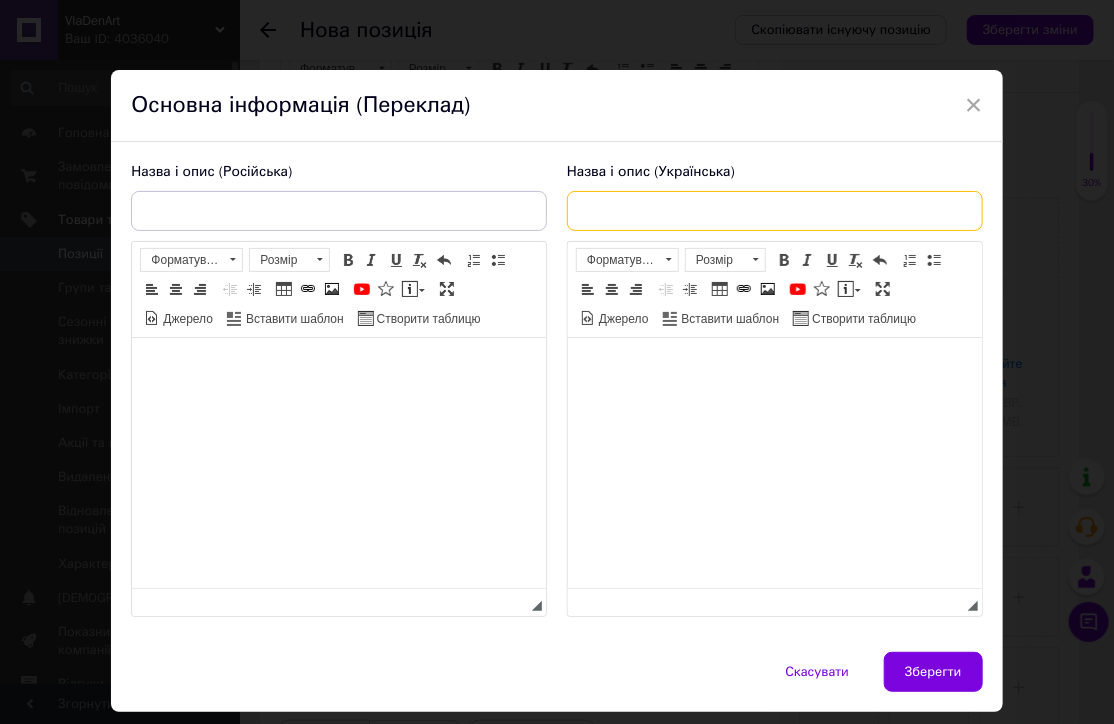 click at bounding box center (775, 211) 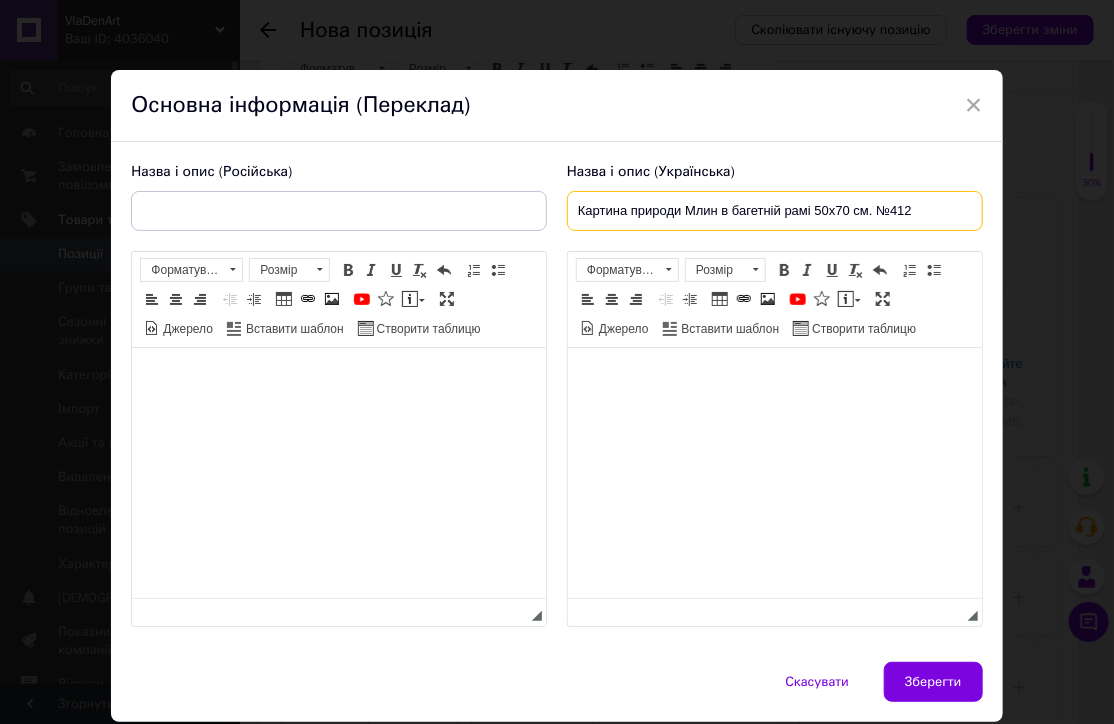 type on "Картина природи Млин в багетній рамі 50х70 см. №412" 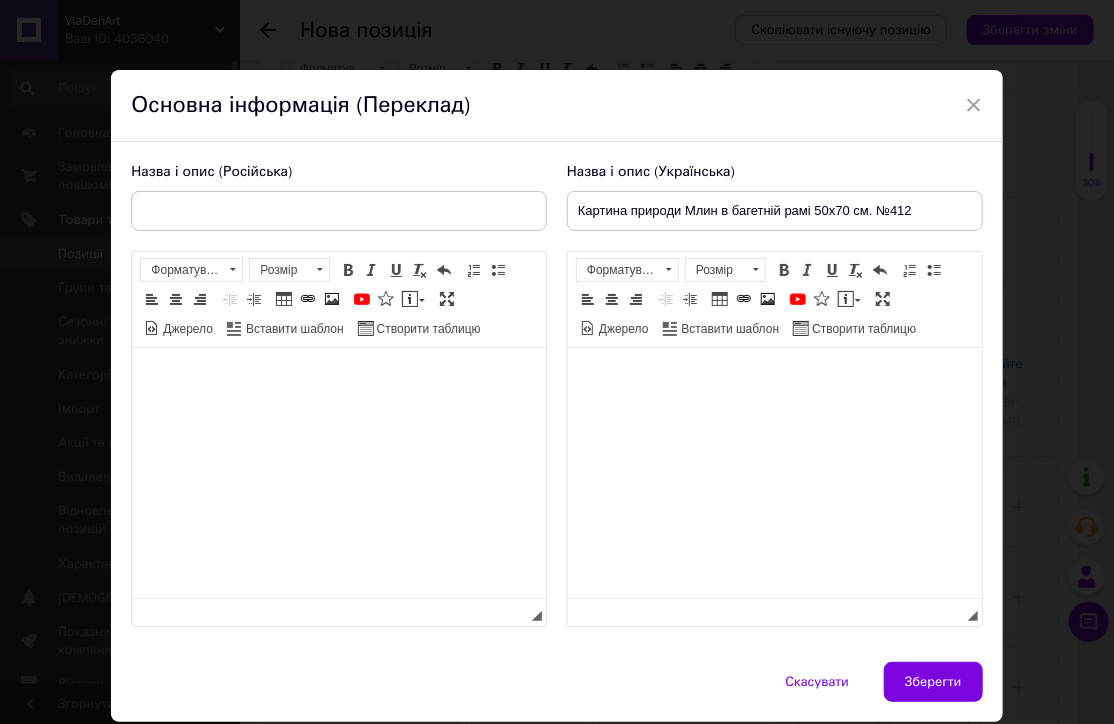 click at bounding box center (774, 378) 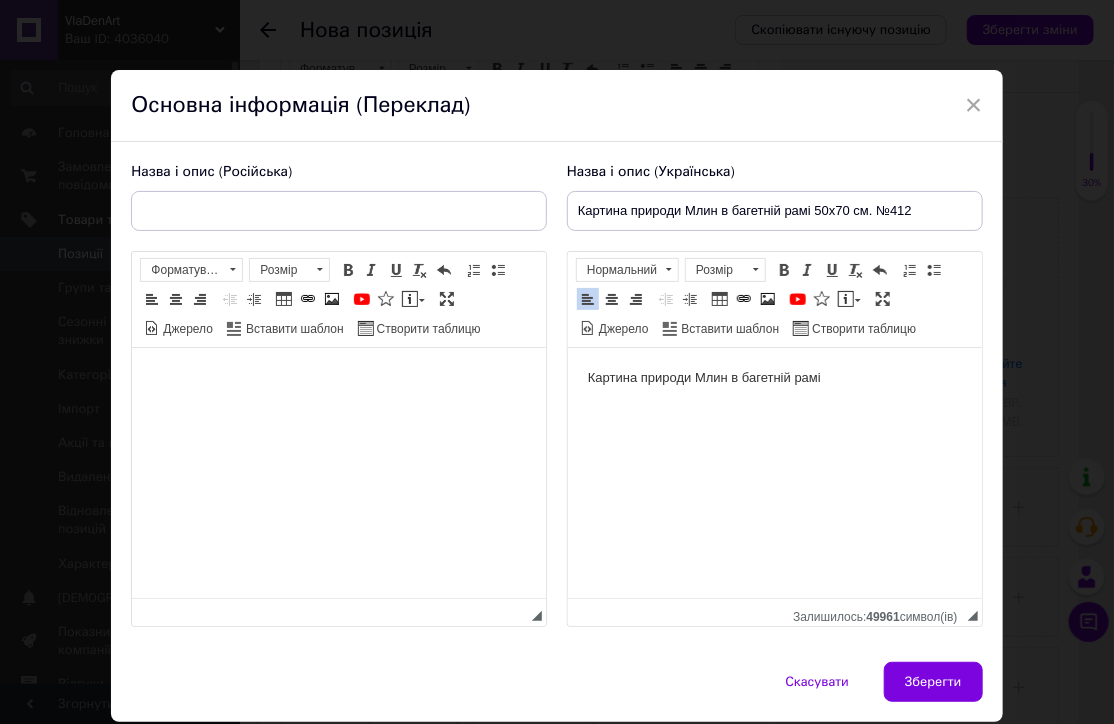 click on "Картина природи Млин в багетній рамі" at bounding box center (774, 395) 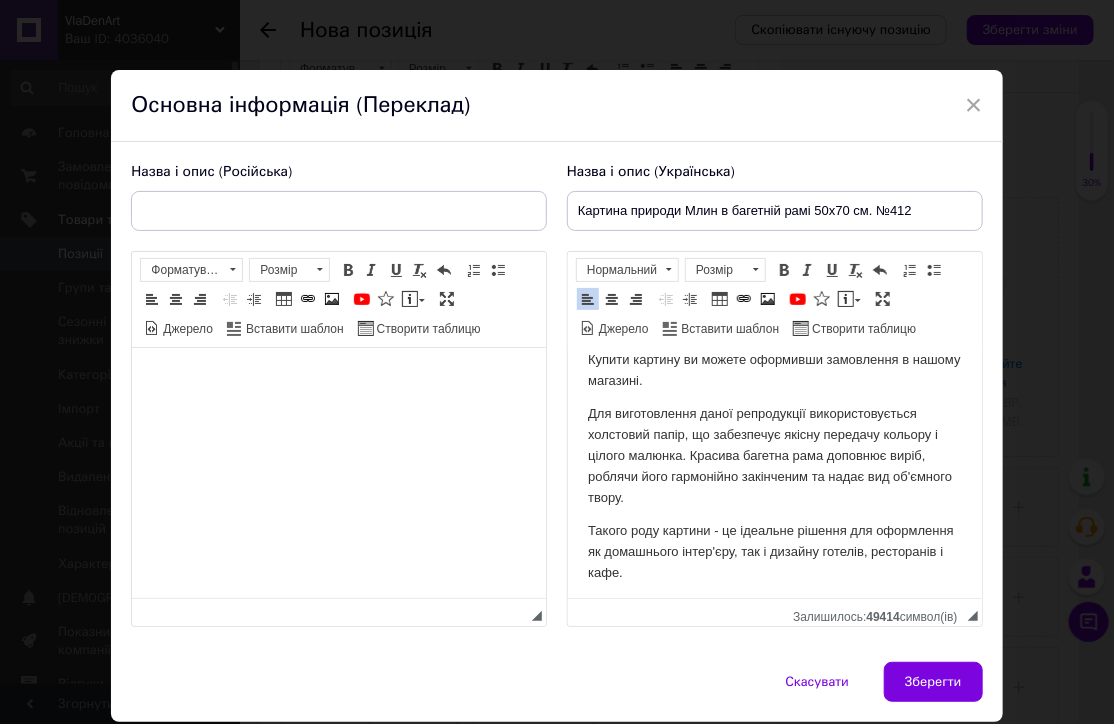 scroll, scrollTop: 213, scrollLeft: 0, axis: vertical 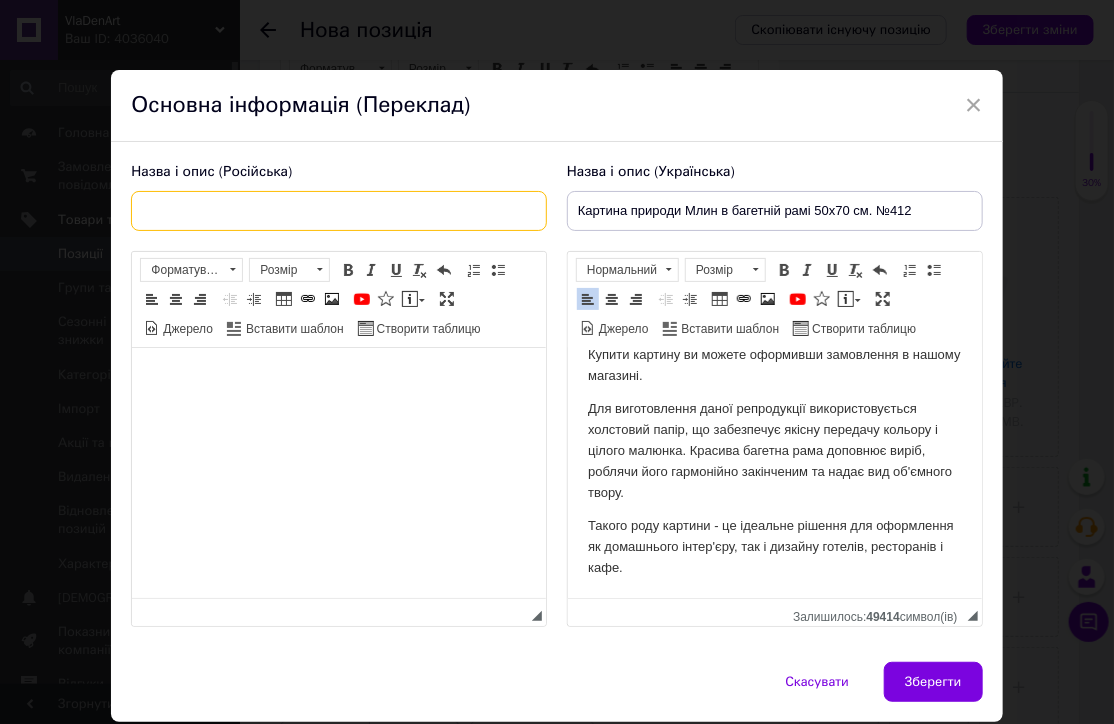 click at bounding box center (339, 211) 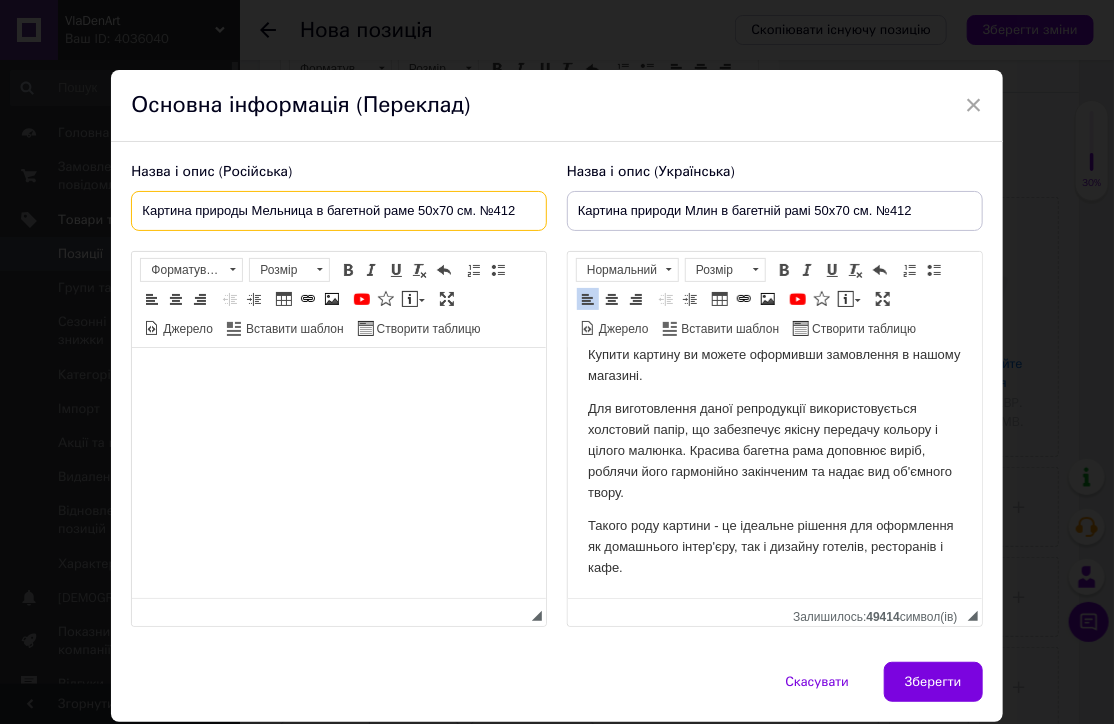 type on "Картина природы Мельница в багетной раме 50х70 см. №412" 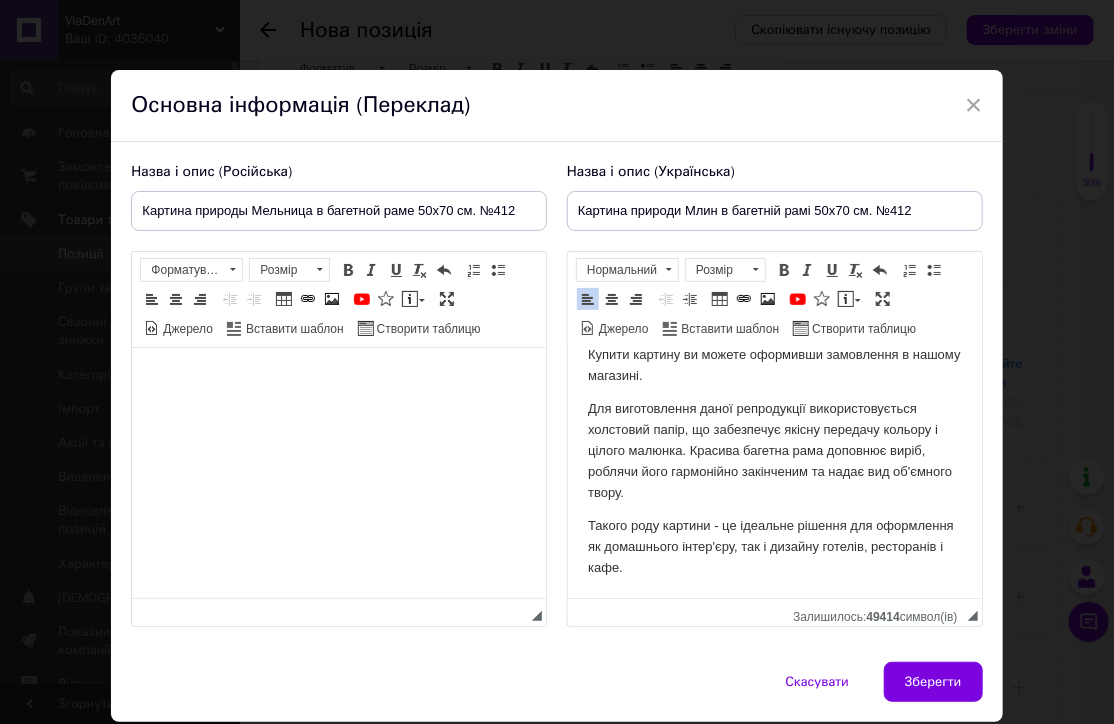 click at bounding box center (339, 378) 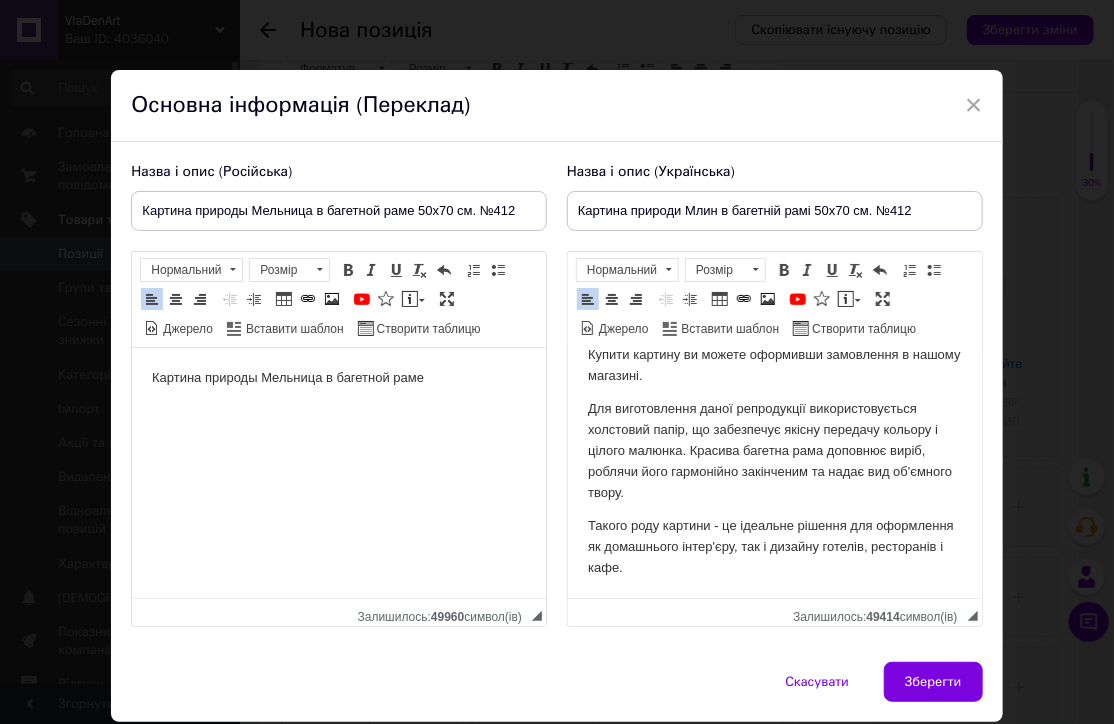 click on "Картина природы Мельница в багетной раме" at bounding box center [339, 378] 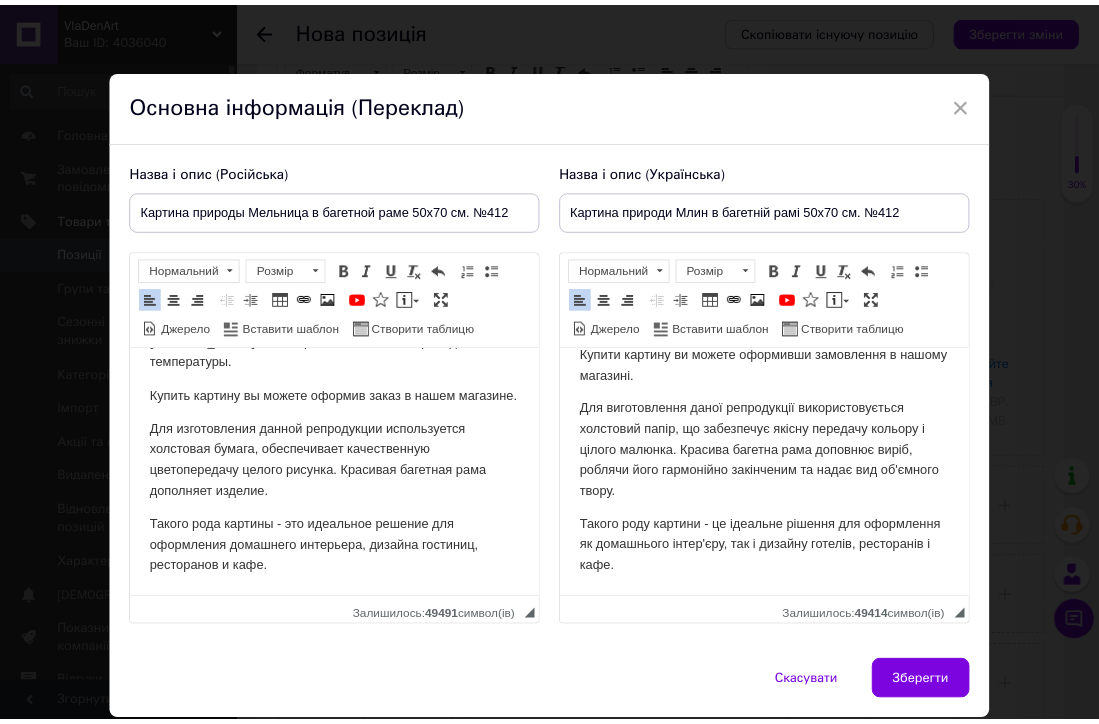 scroll, scrollTop: 192, scrollLeft: 0, axis: vertical 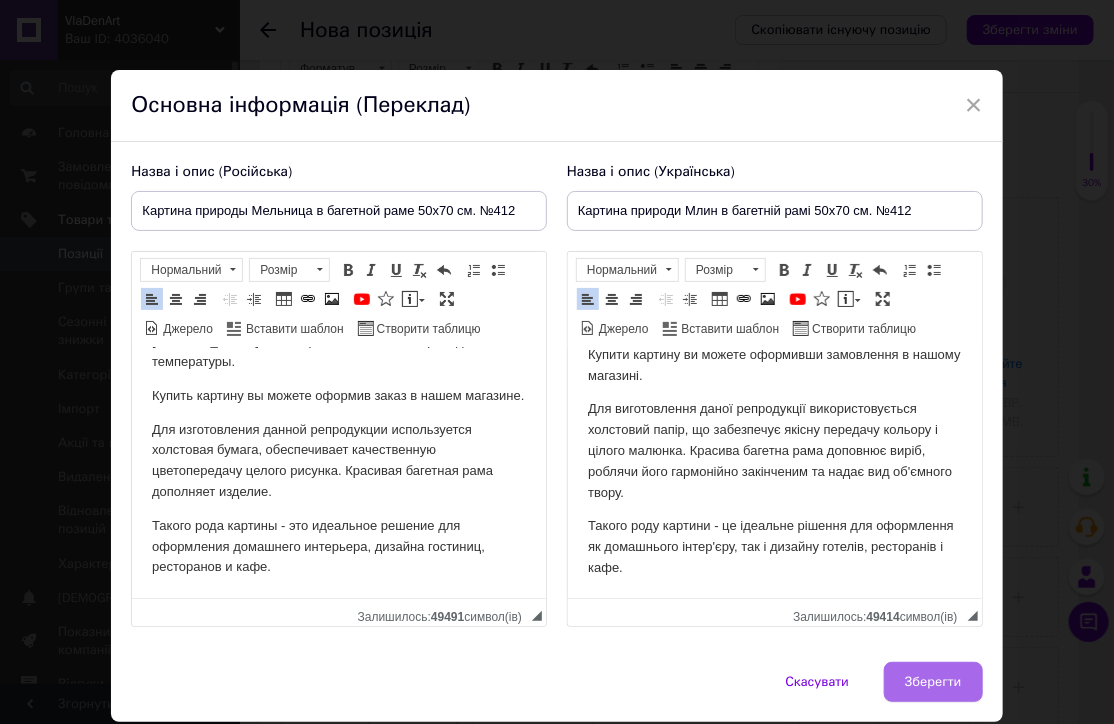 drag, startPoint x: 951, startPoint y: 677, endPoint x: 997, endPoint y: 688, distance: 47.296936 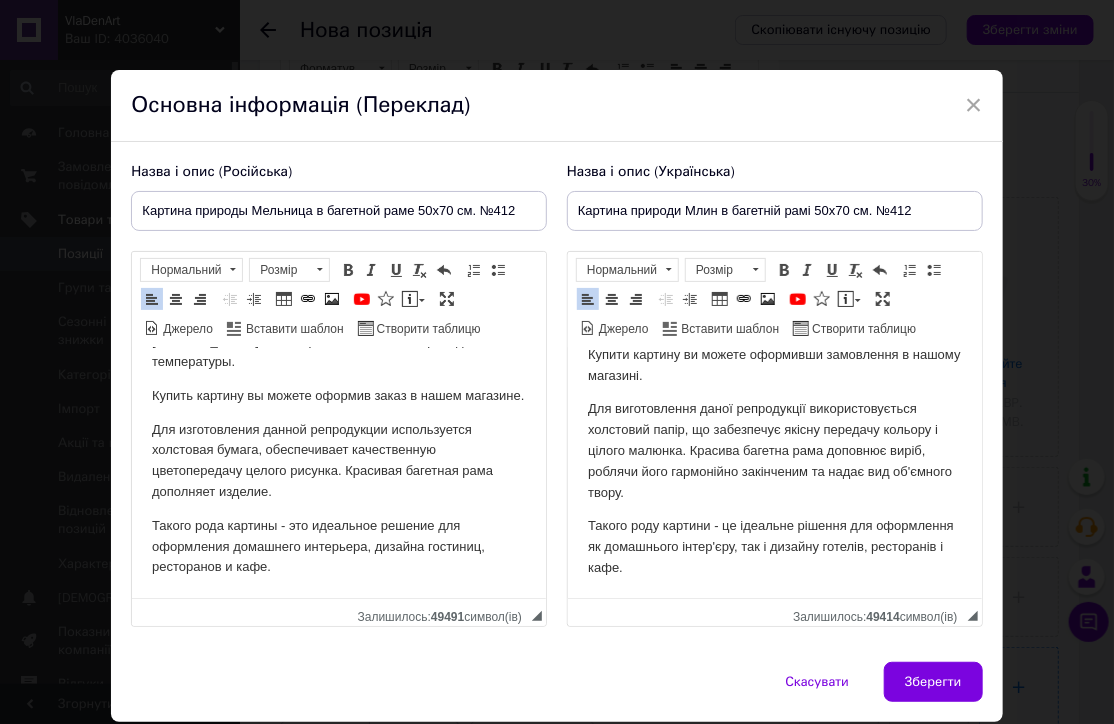 type on "Картина природы Мельница в багетной раме 50х70 см. №412" 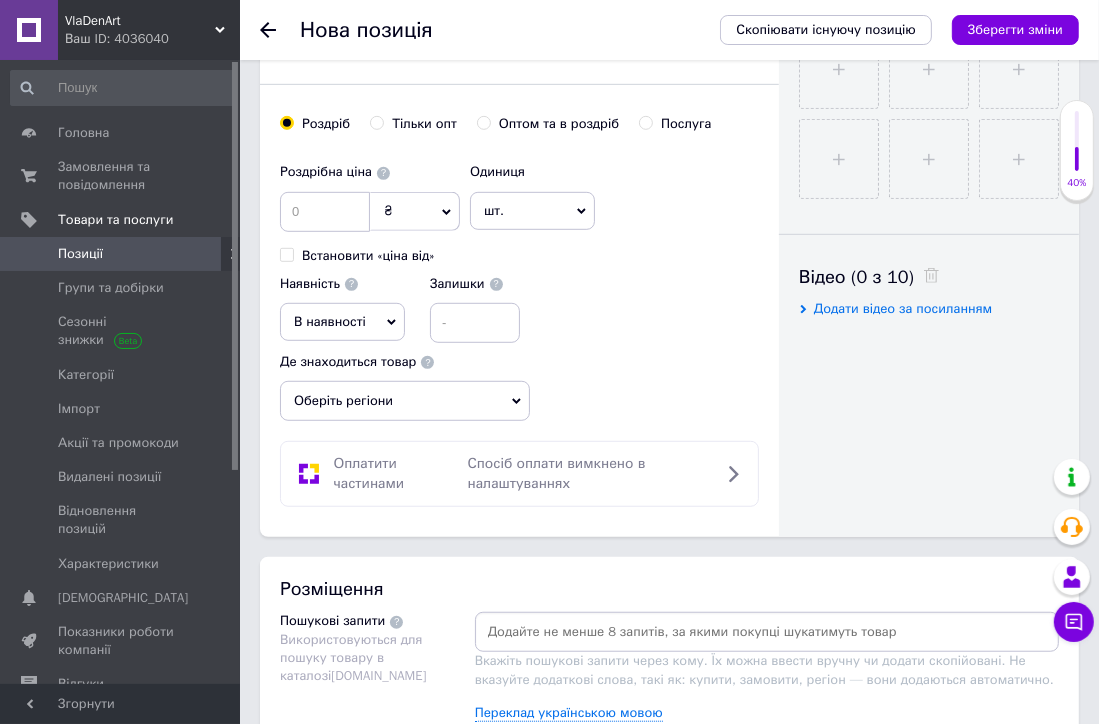 scroll, scrollTop: 700, scrollLeft: 0, axis: vertical 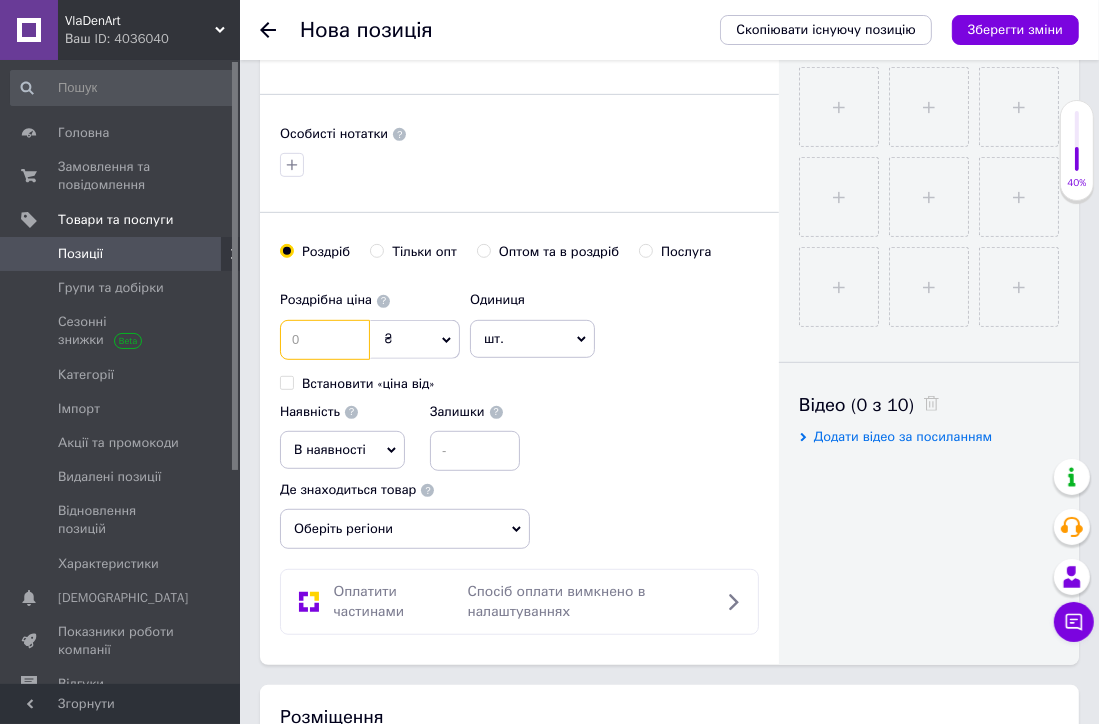 click at bounding box center [325, 340] 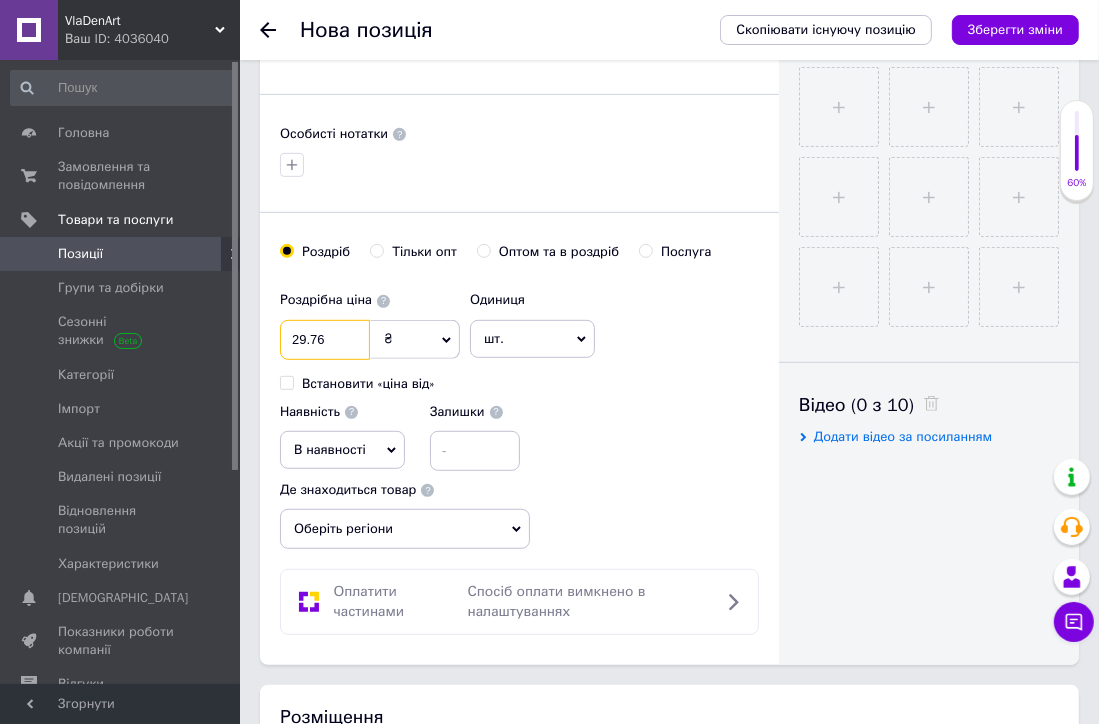 type on "29.76" 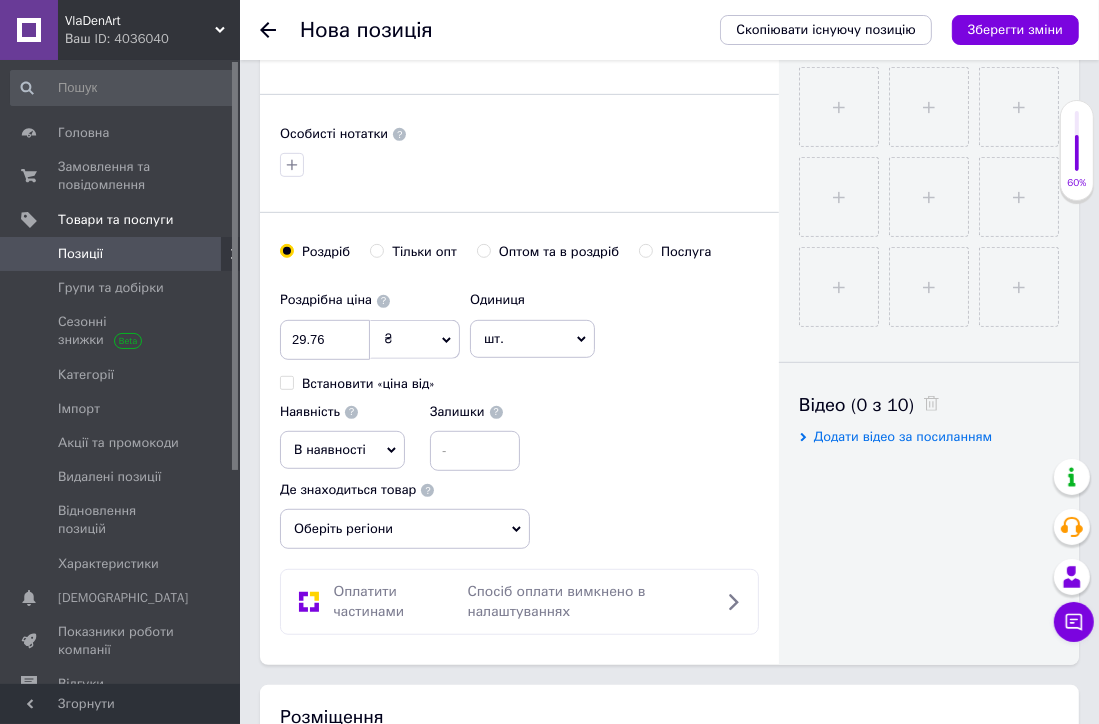 click on "₴" at bounding box center [415, 339] 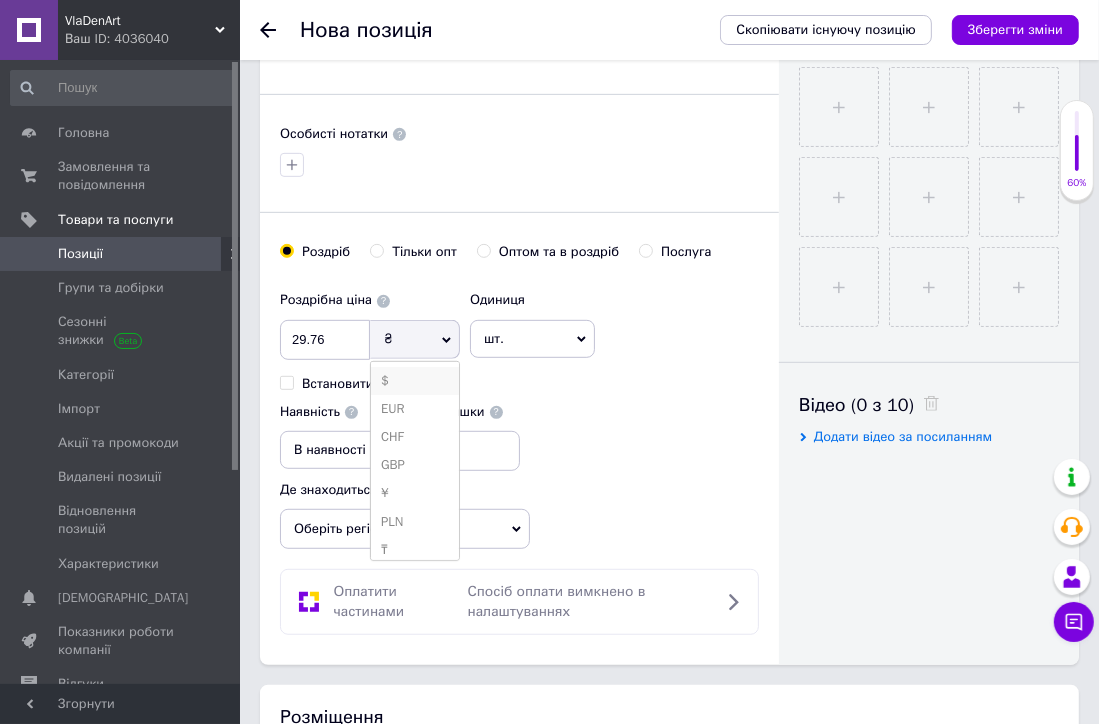 click on "$" at bounding box center [415, 381] 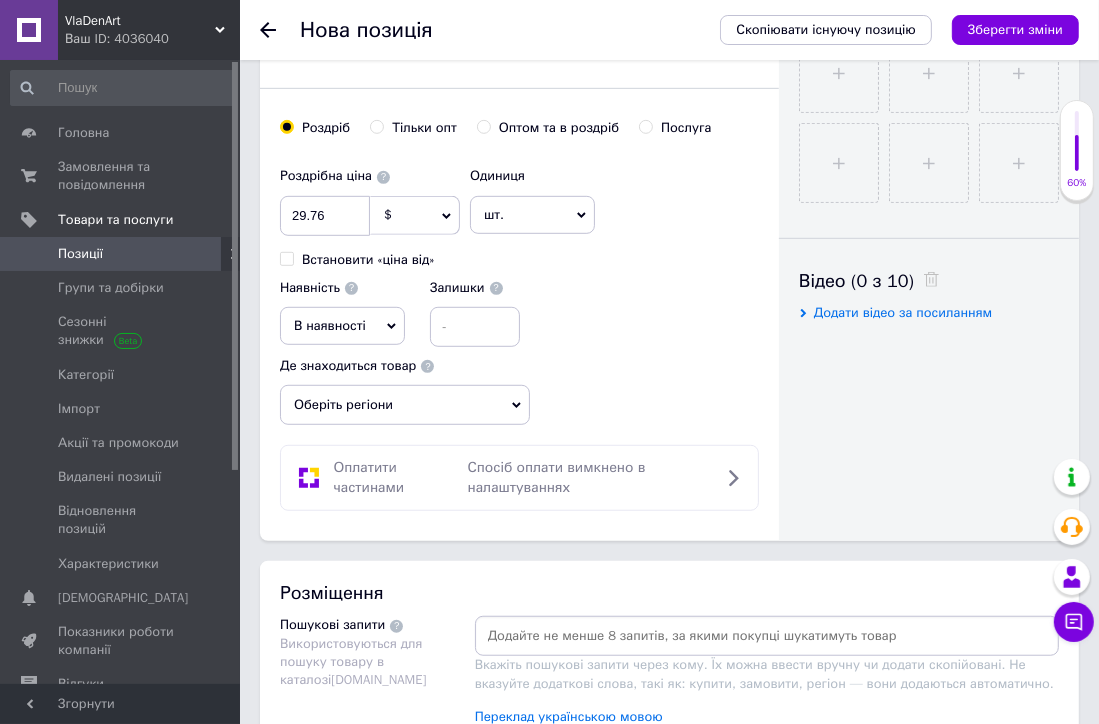 scroll, scrollTop: 1200, scrollLeft: 0, axis: vertical 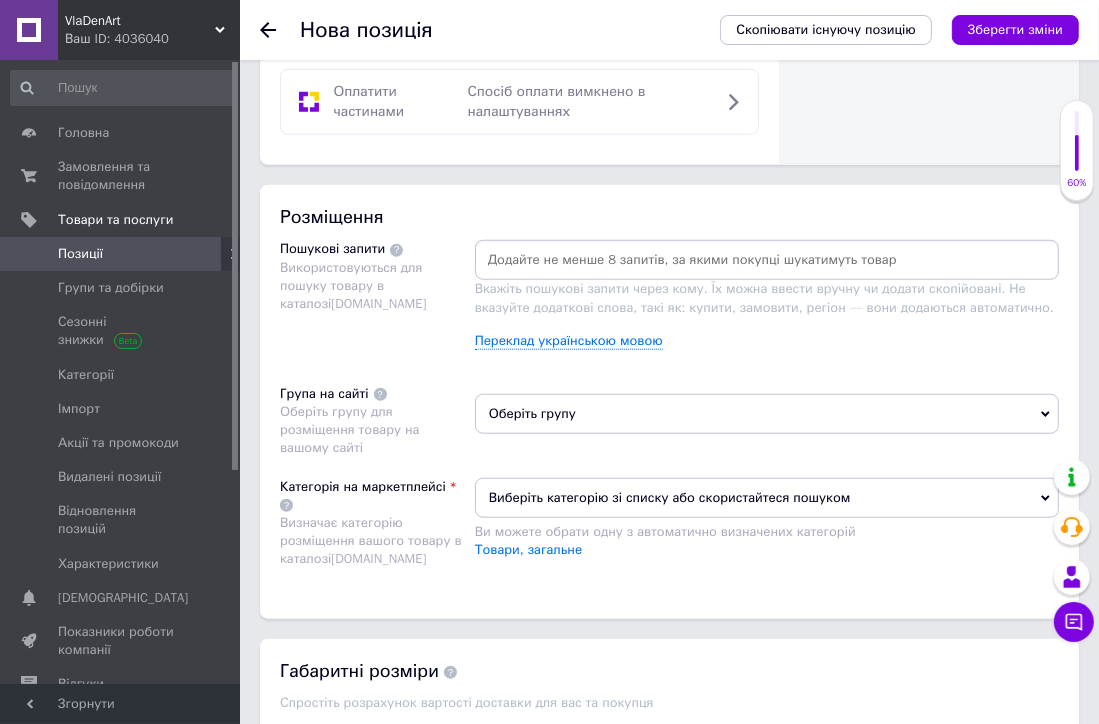 click on "Оберіть групу" at bounding box center [767, 414] 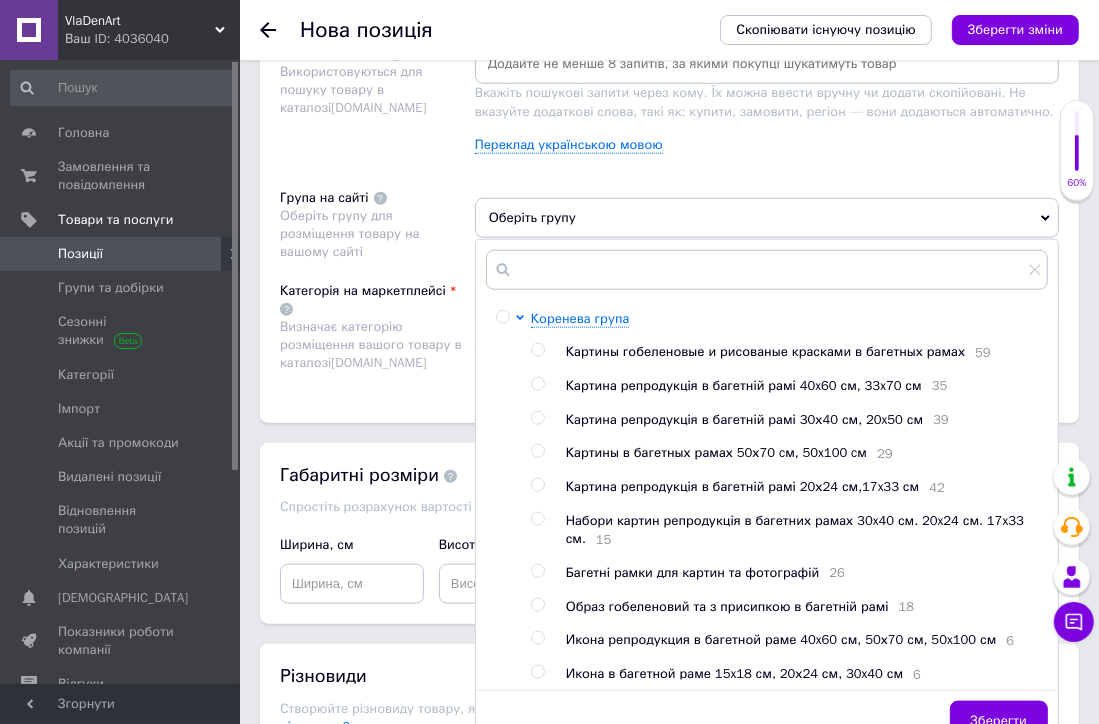 scroll, scrollTop: 1400, scrollLeft: 0, axis: vertical 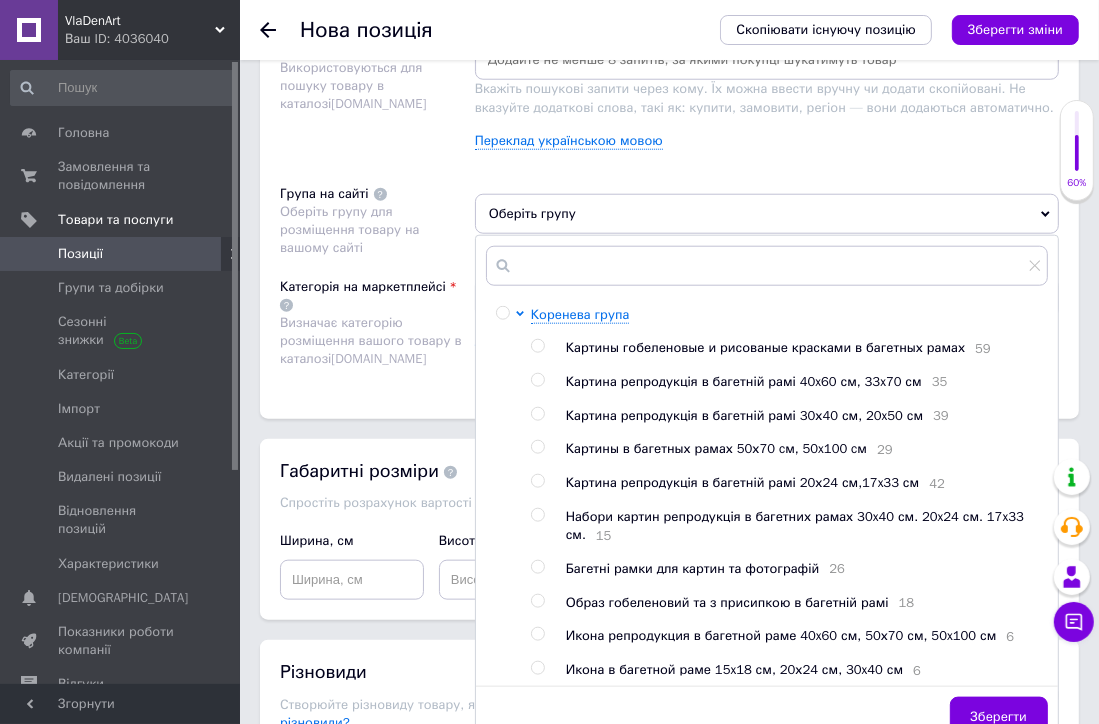 click at bounding box center [537, 447] 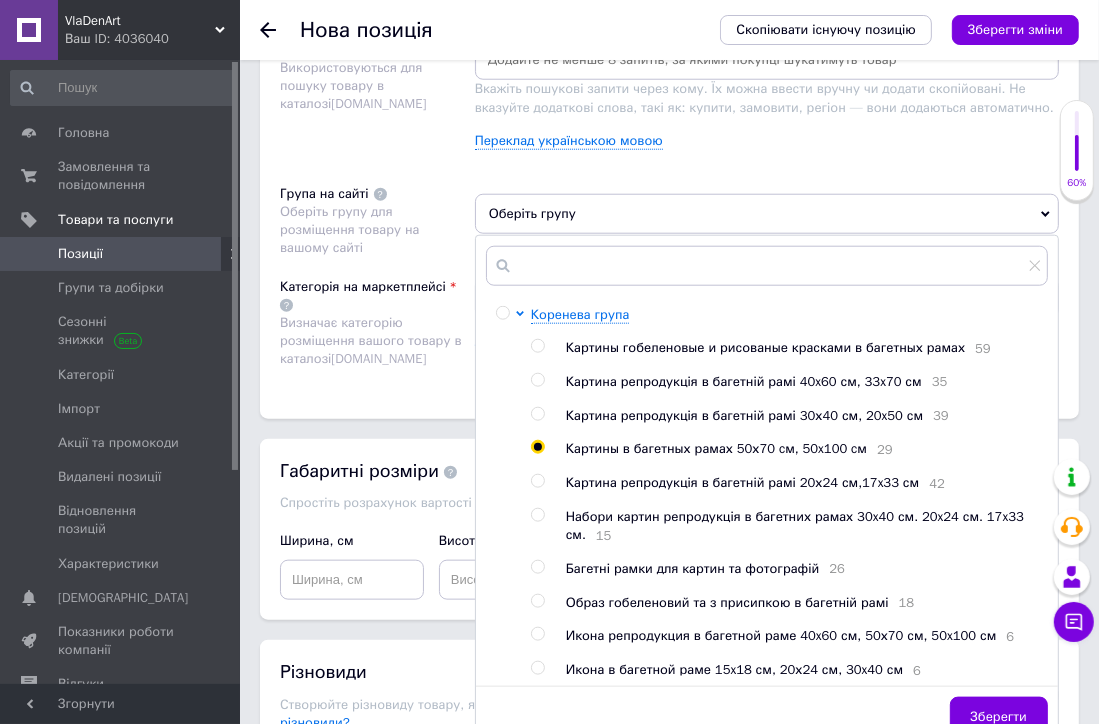 radio on "true" 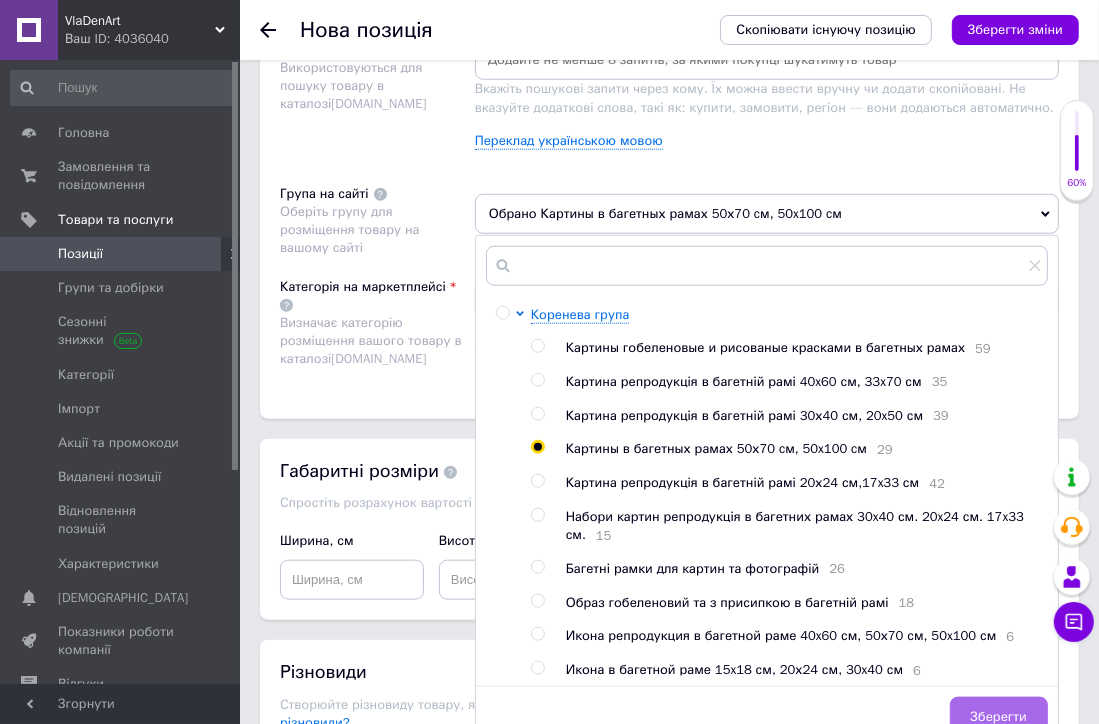 click on "Зберегти" at bounding box center [999, 717] 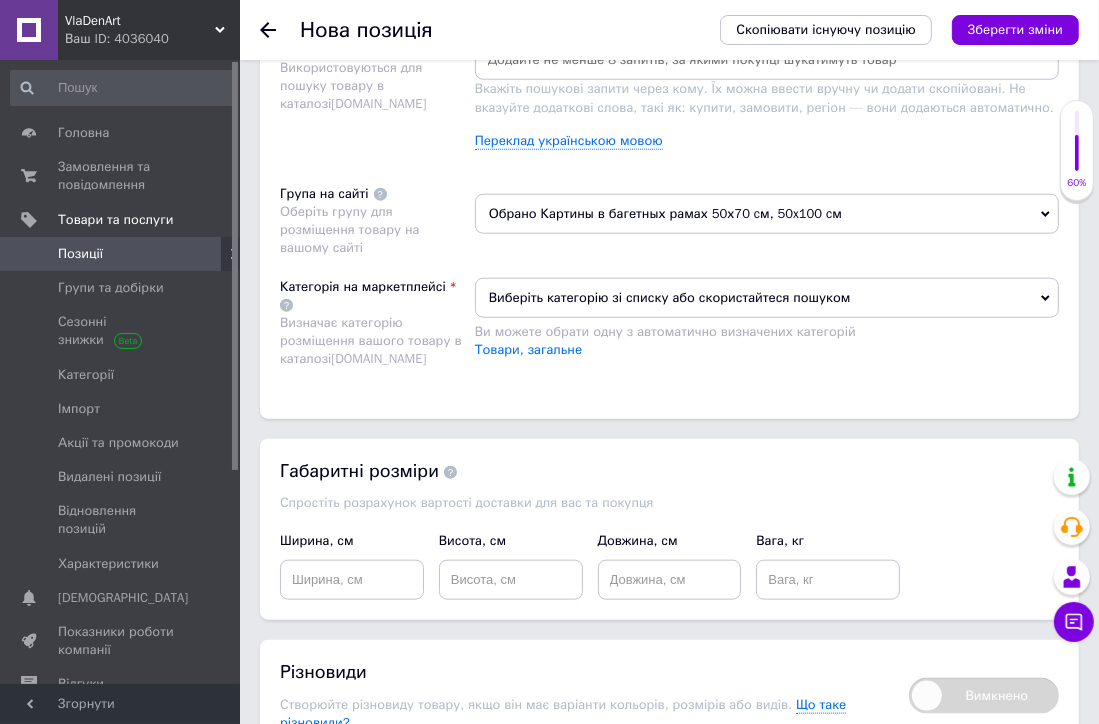 click on "Виберіть категорію зі списку або скористайтеся пошуком" at bounding box center (767, 298) 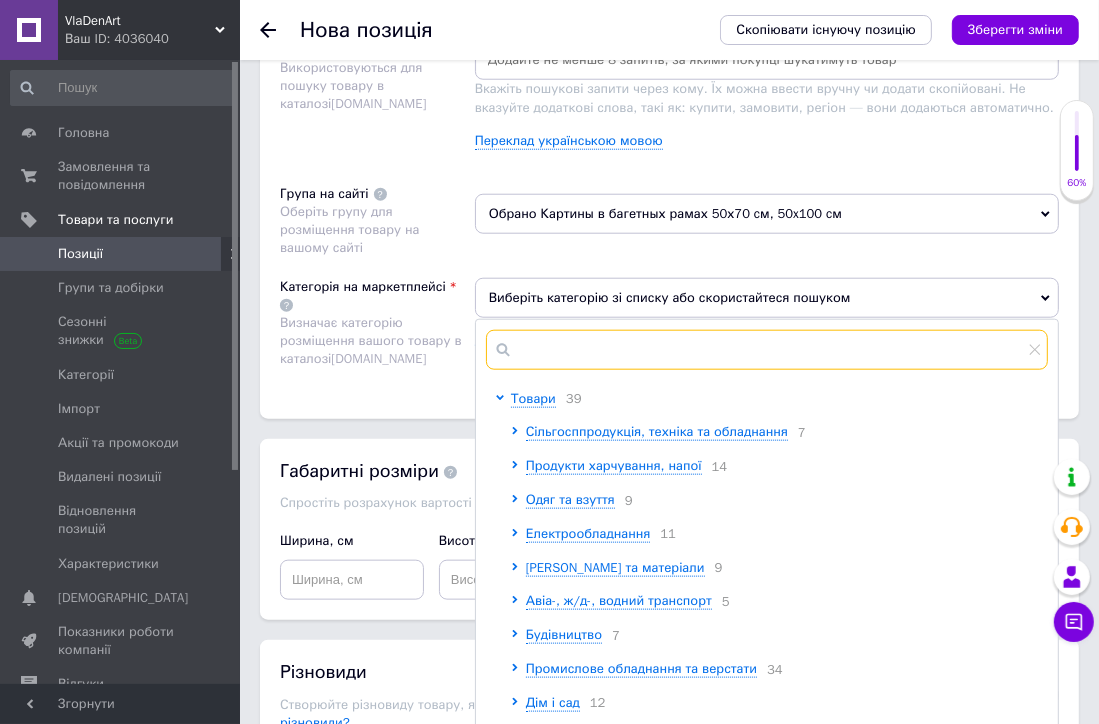 click at bounding box center (767, 350) 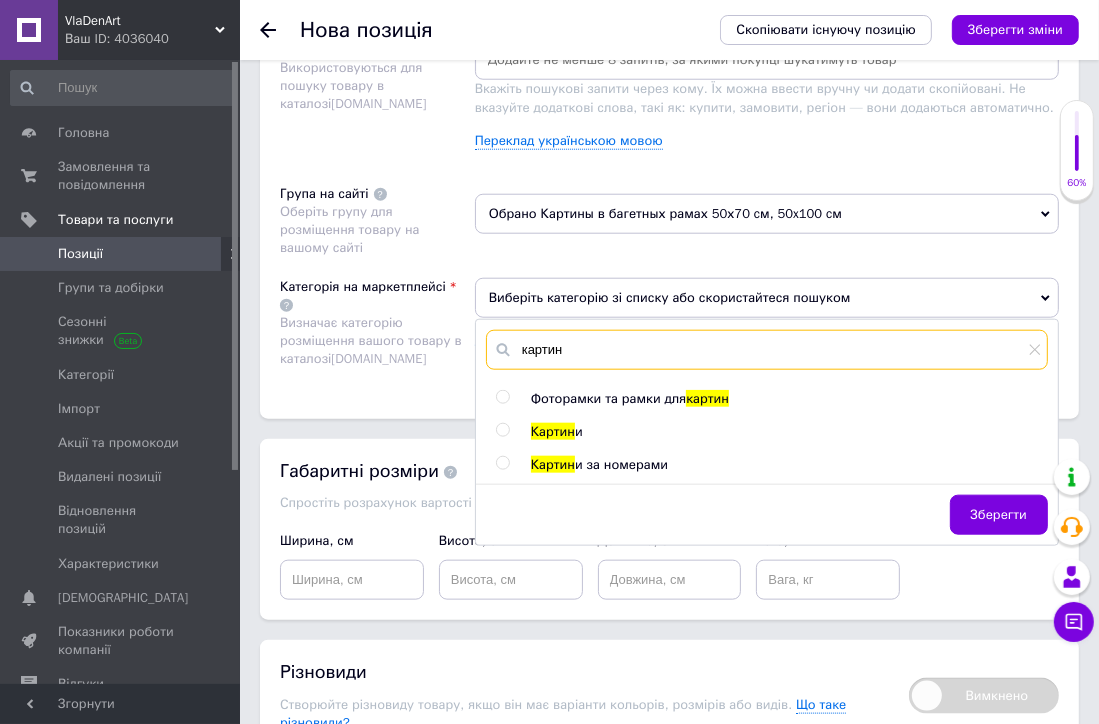 type on "картин" 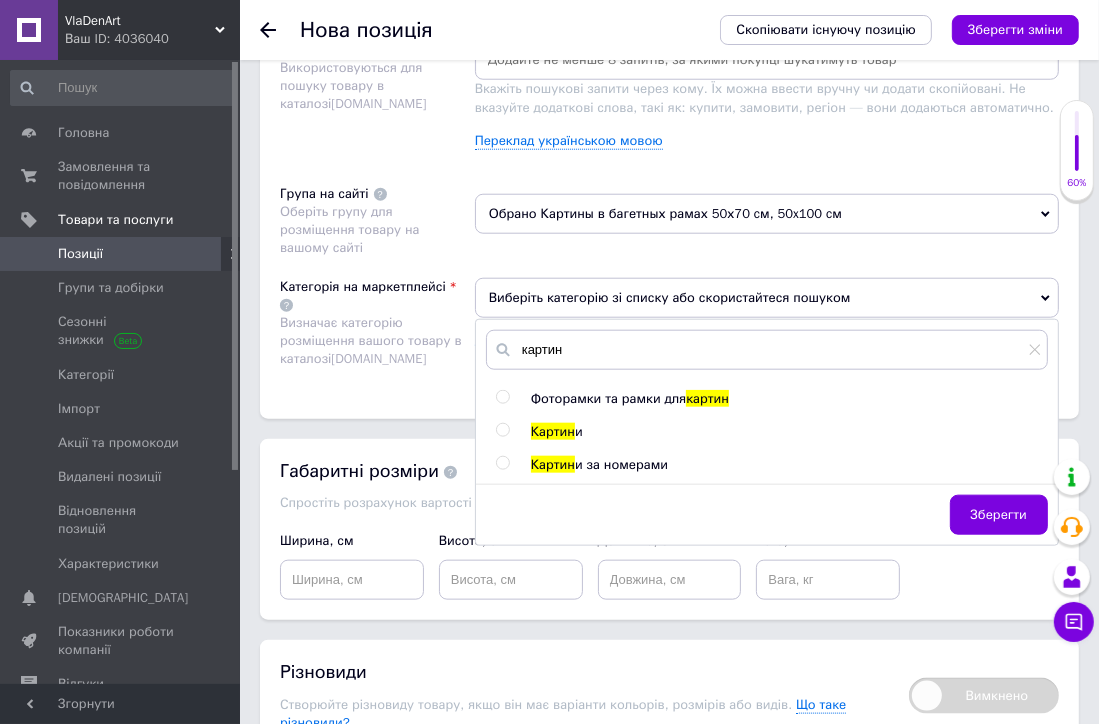 click at bounding box center (503, 430) 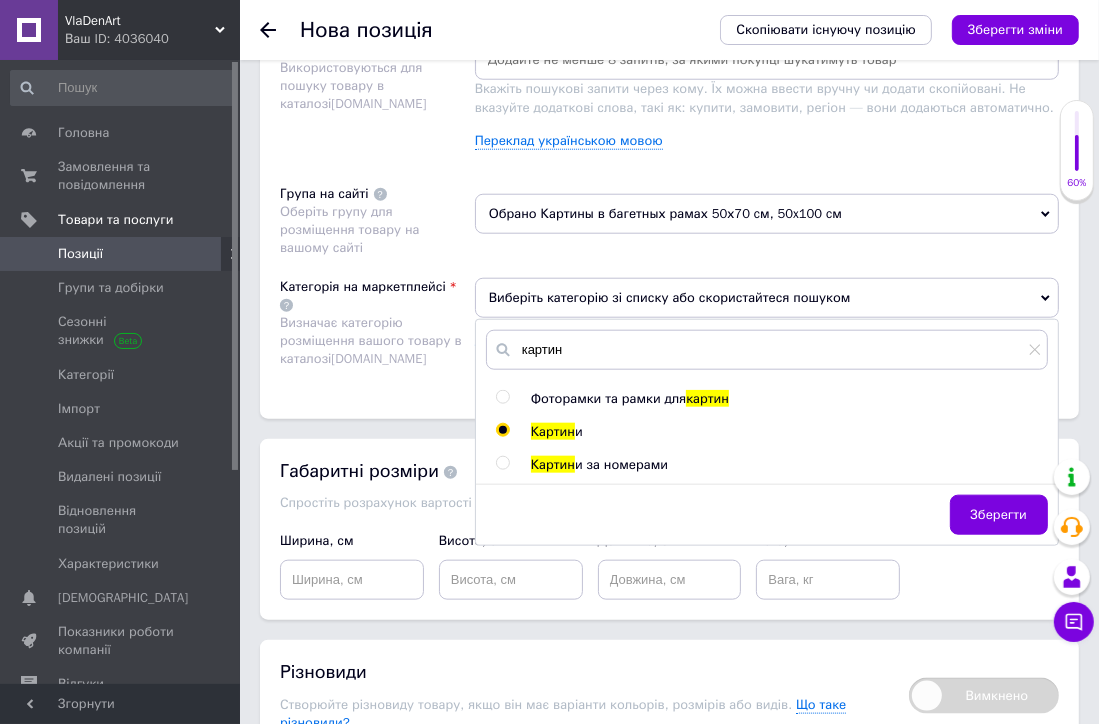 radio on "true" 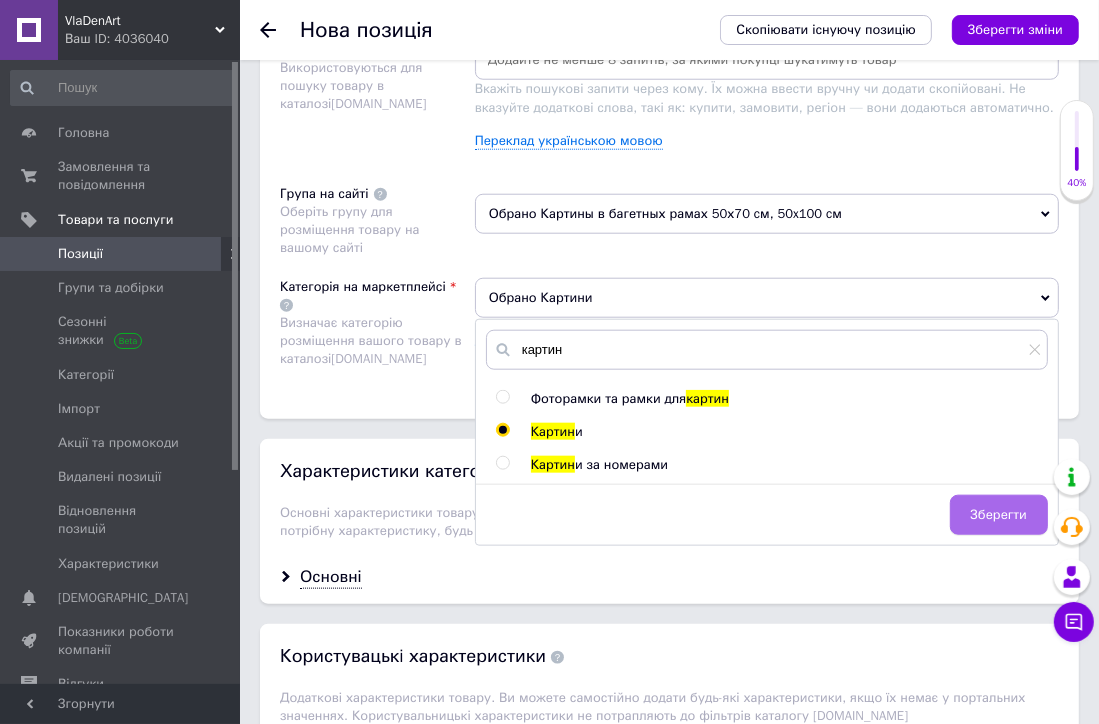 click on "Зберегти" at bounding box center (999, 515) 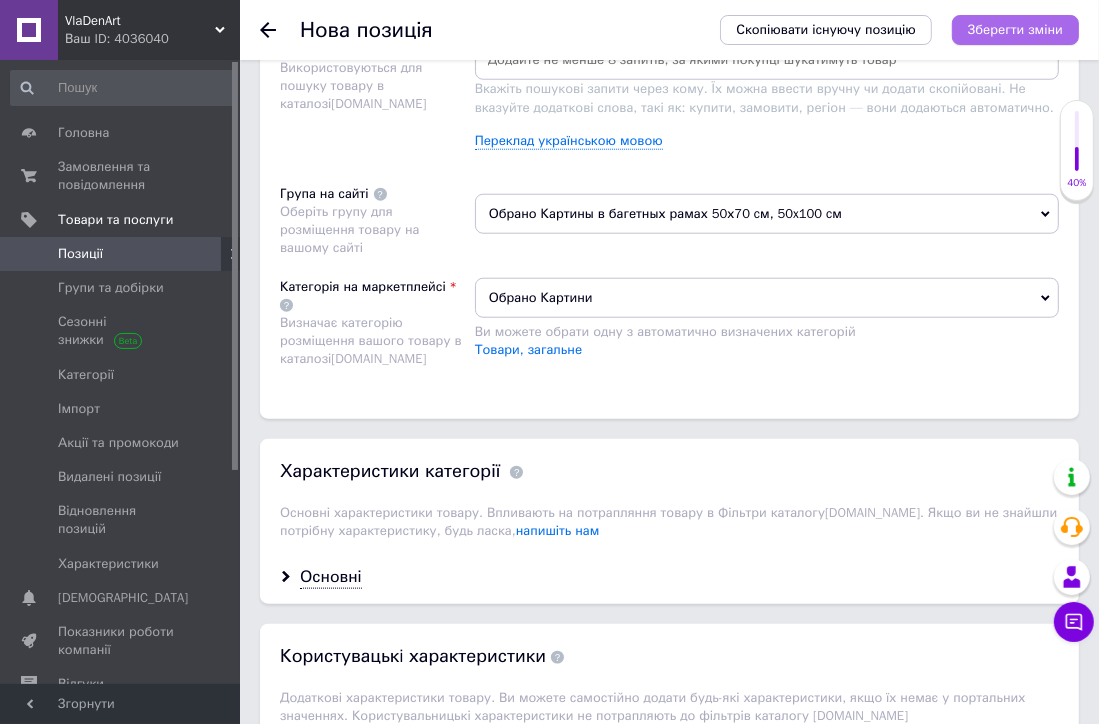 click on "Зберегти зміни" at bounding box center [1015, 29] 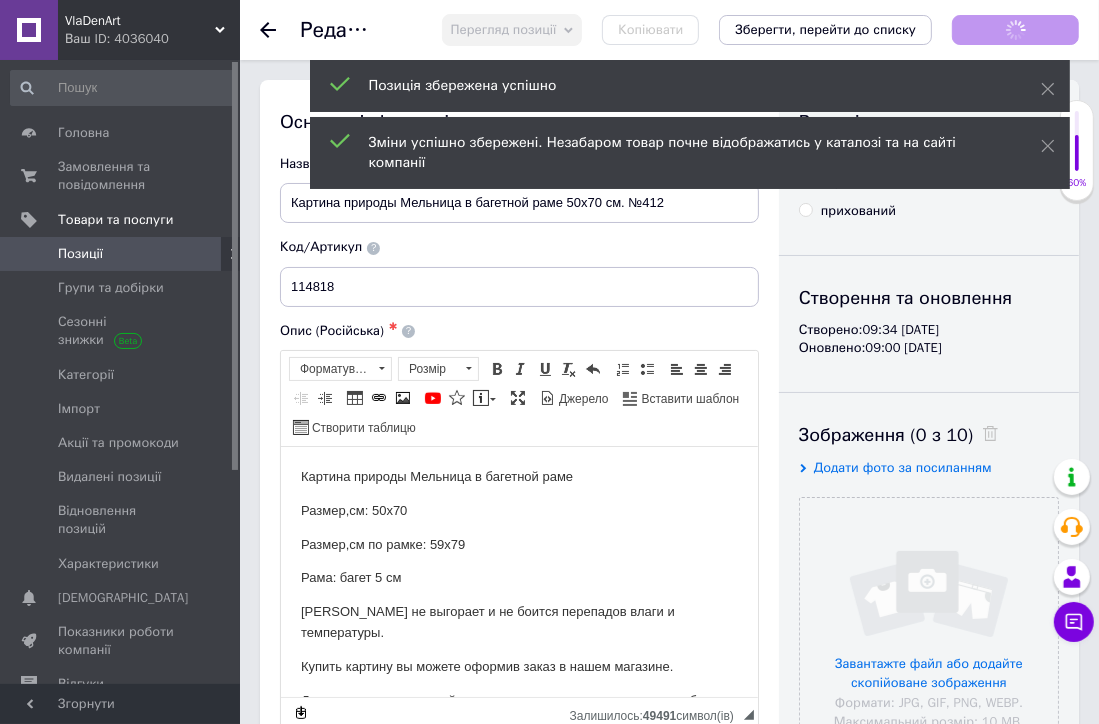 scroll, scrollTop: 0, scrollLeft: 0, axis: both 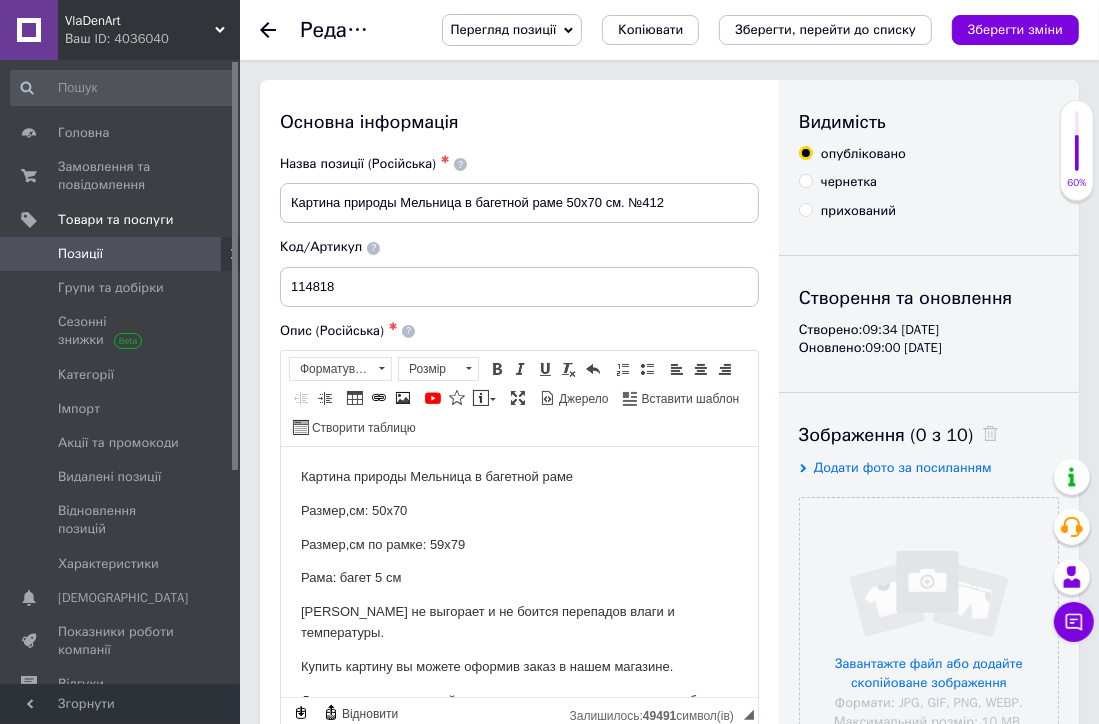 click on "Зберегти зміни" at bounding box center (1015, 29) 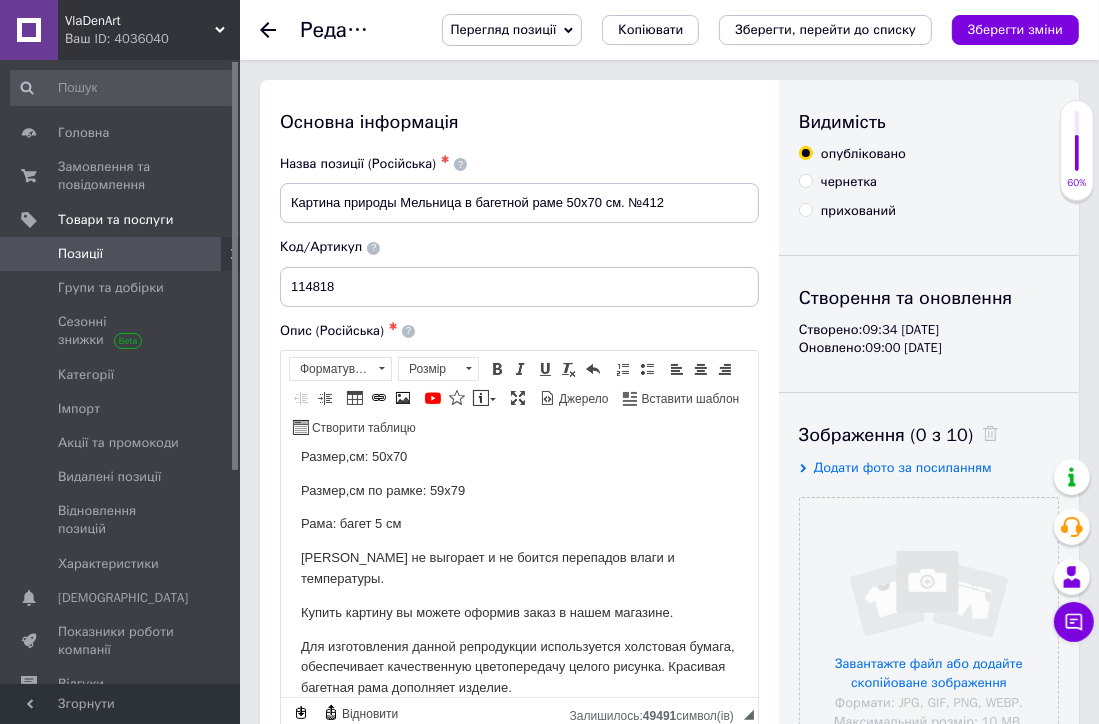 scroll, scrollTop: 100, scrollLeft: 0, axis: vertical 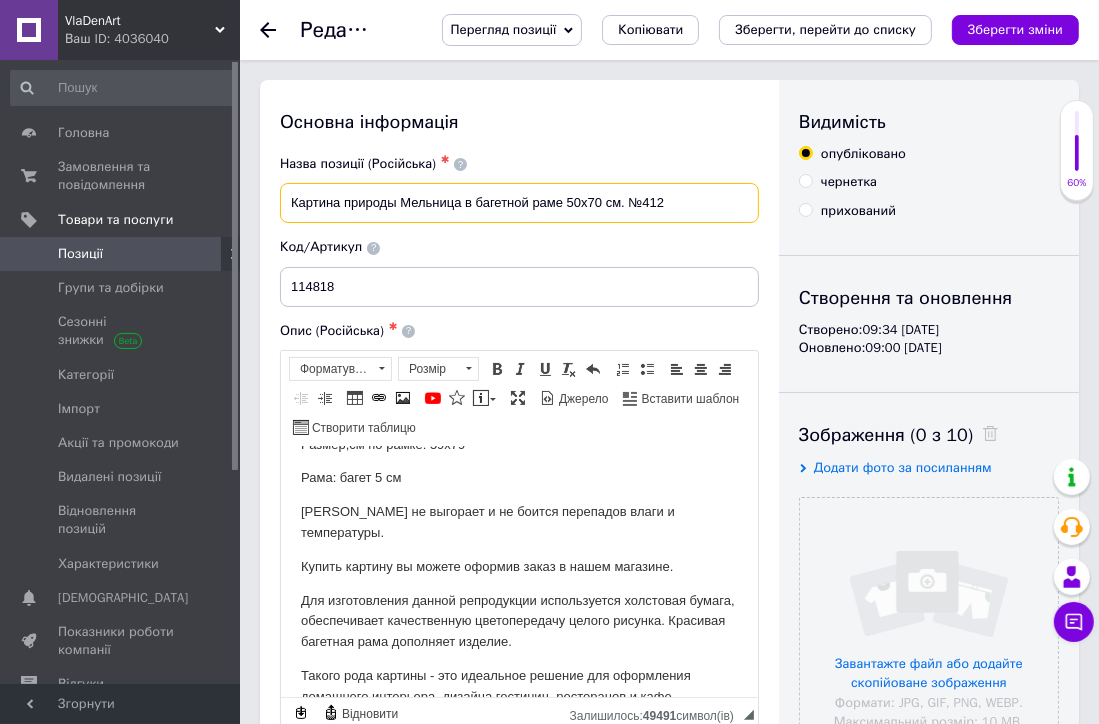 click on "Картина природы Мельница в багетной раме 50х70 см. №412" at bounding box center [519, 203] 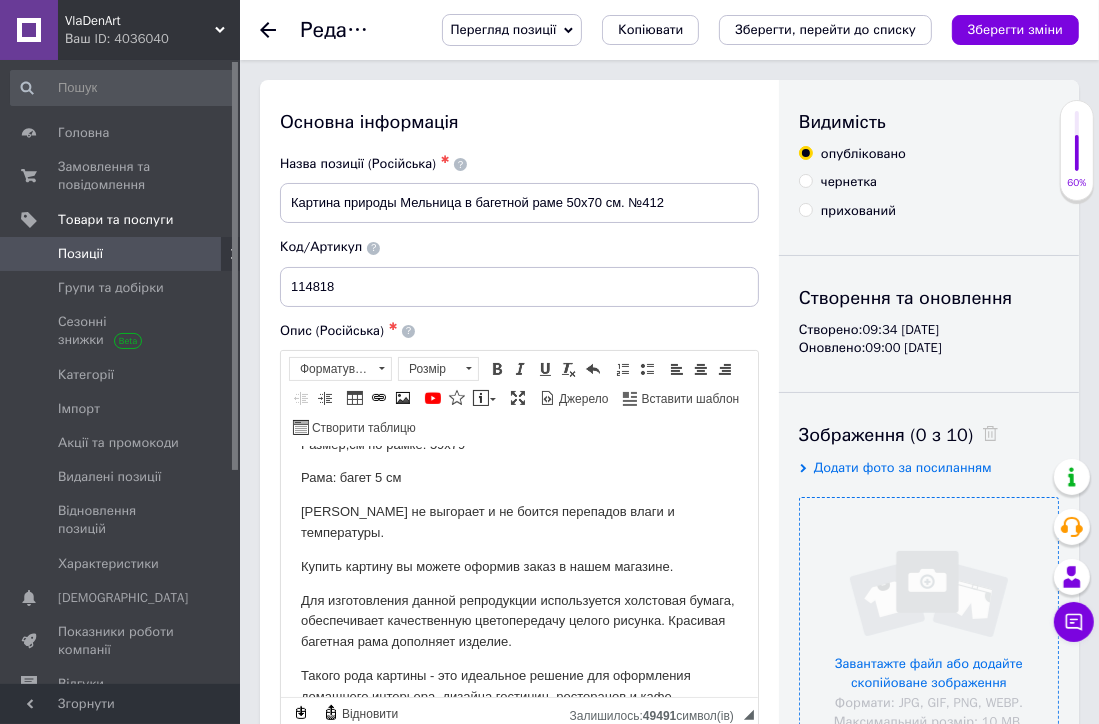 click at bounding box center (929, 627) 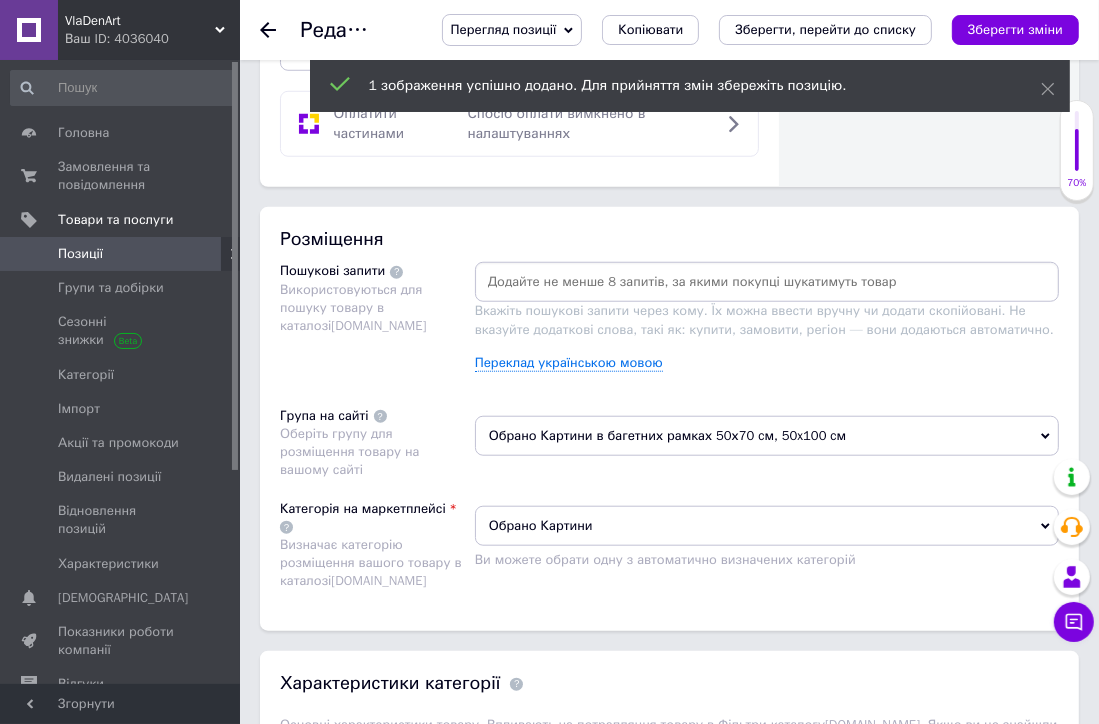 scroll, scrollTop: 1400, scrollLeft: 0, axis: vertical 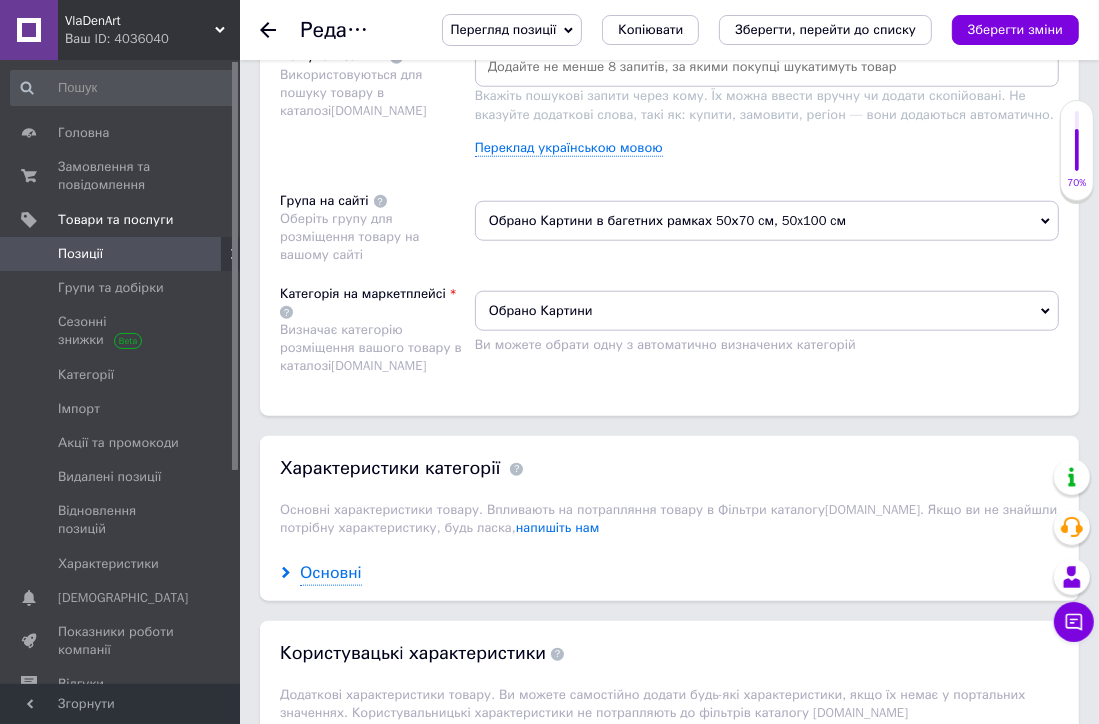 click on "Основні" at bounding box center [331, 573] 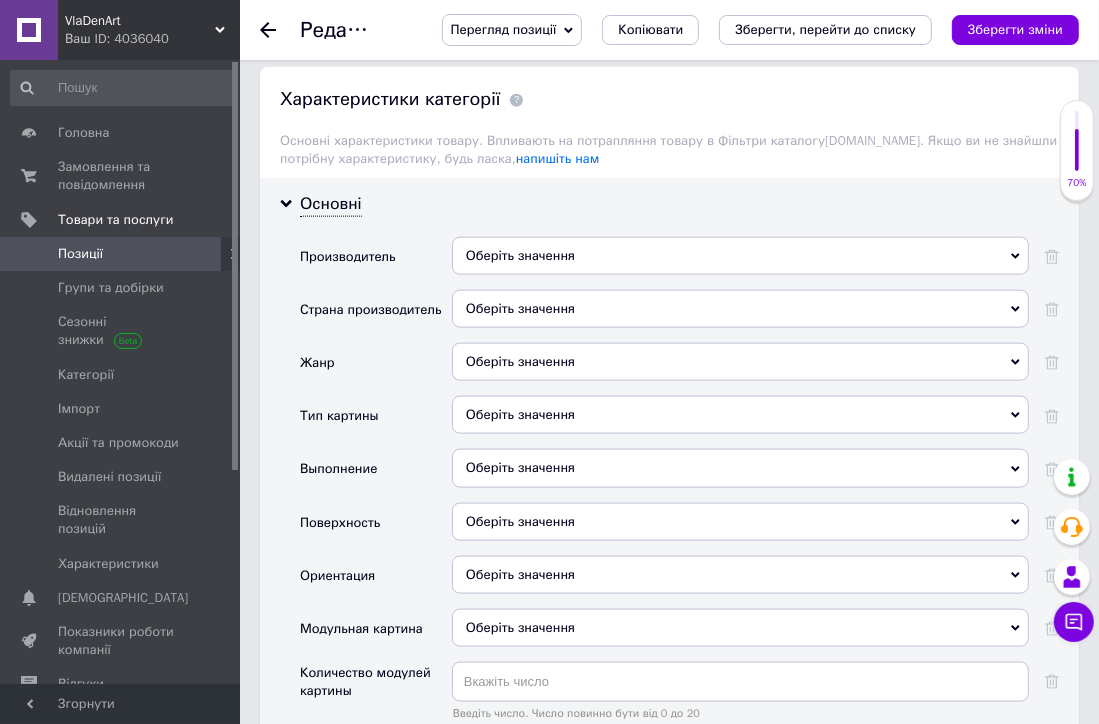 scroll, scrollTop: 1800, scrollLeft: 0, axis: vertical 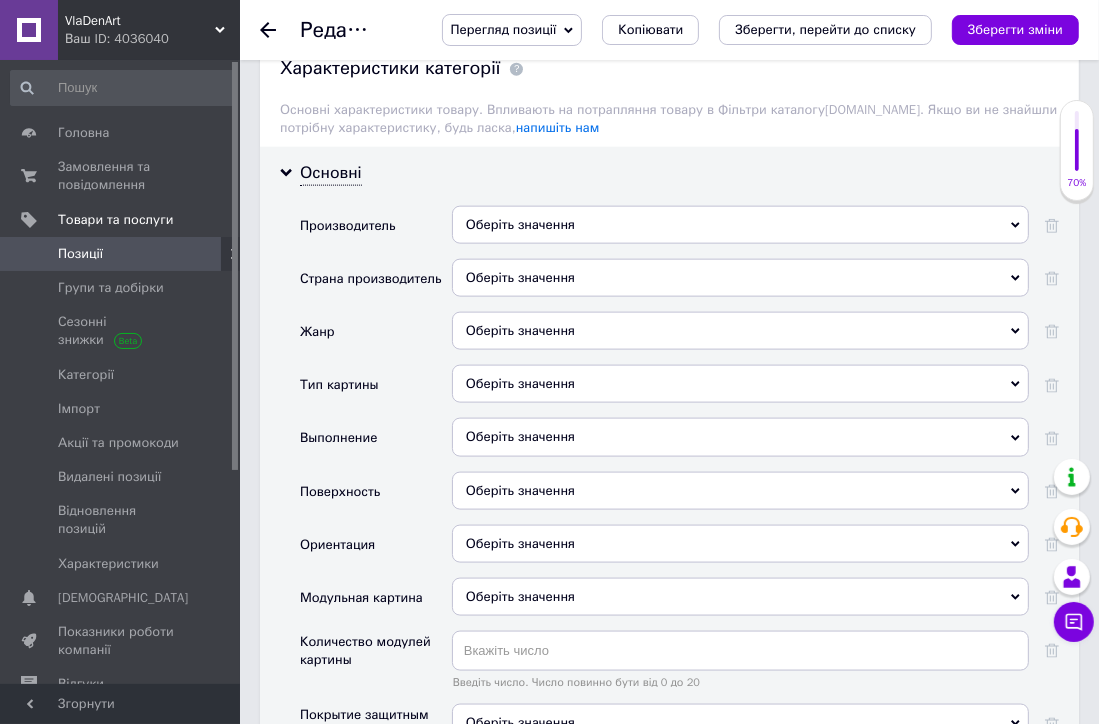 click on "Оберіть значення" at bounding box center (740, 278) 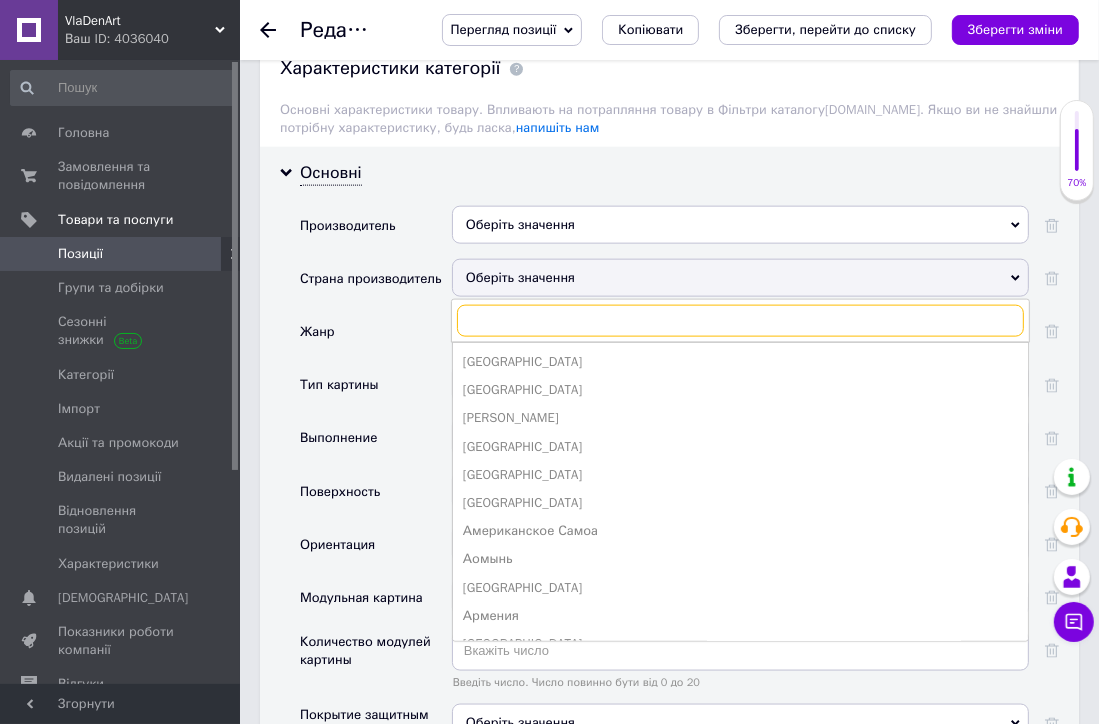 click at bounding box center (740, 321) 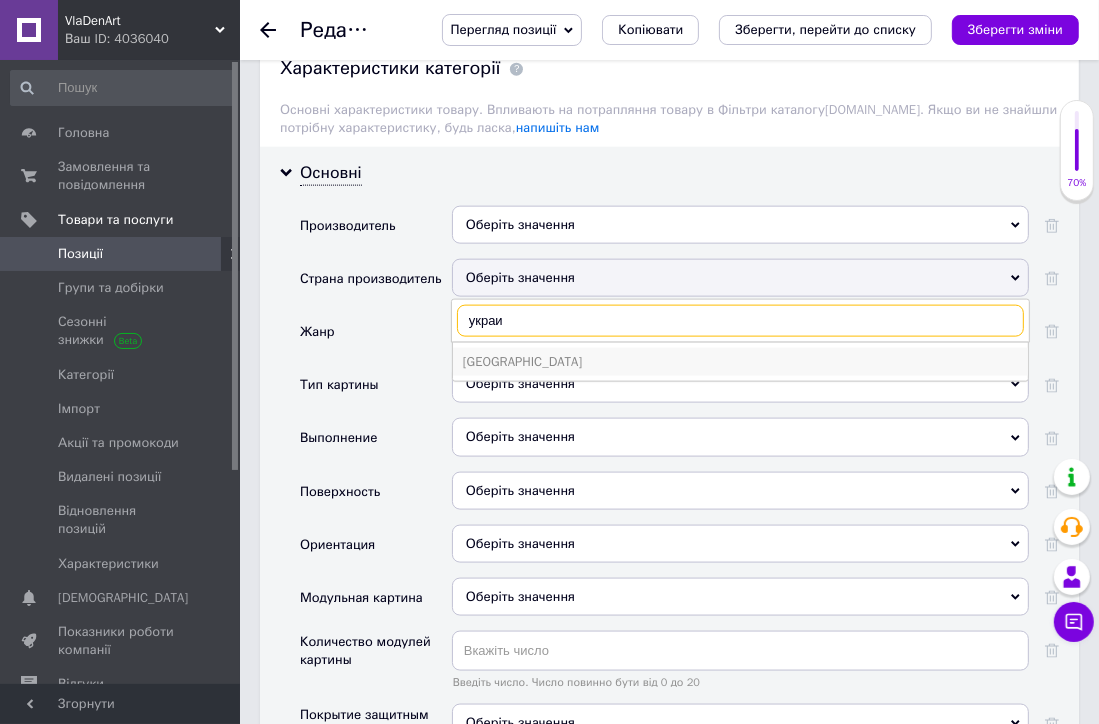 type on "украи" 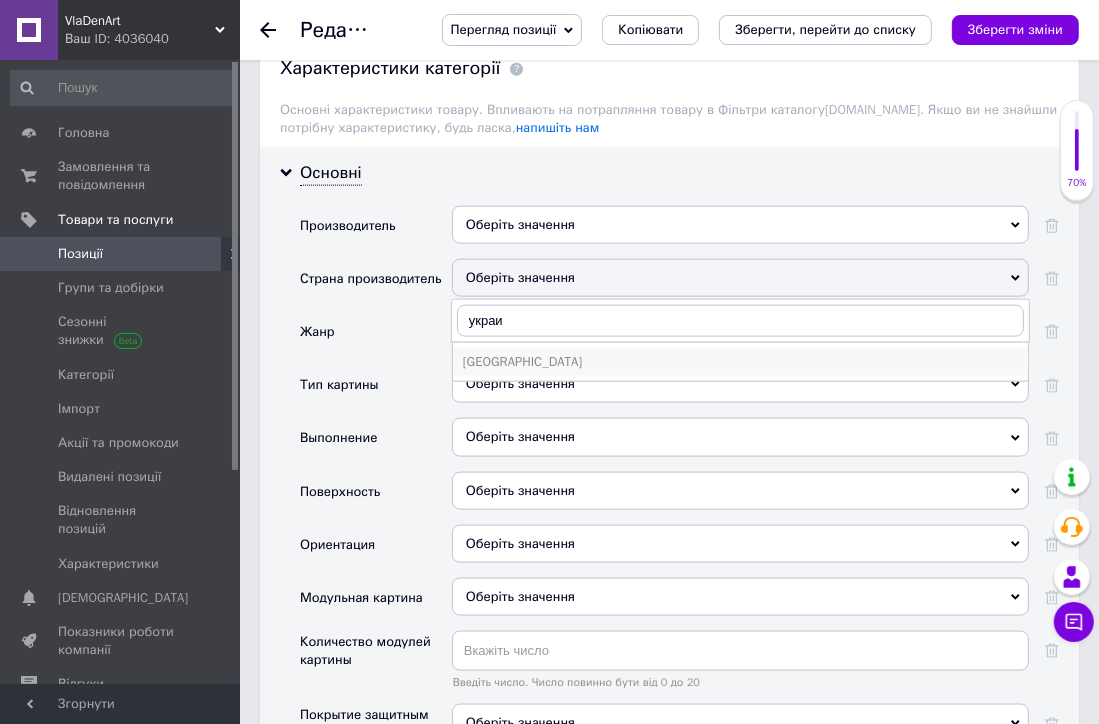 click on "[GEOGRAPHIC_DATA]" at bounding box center (740, 362) 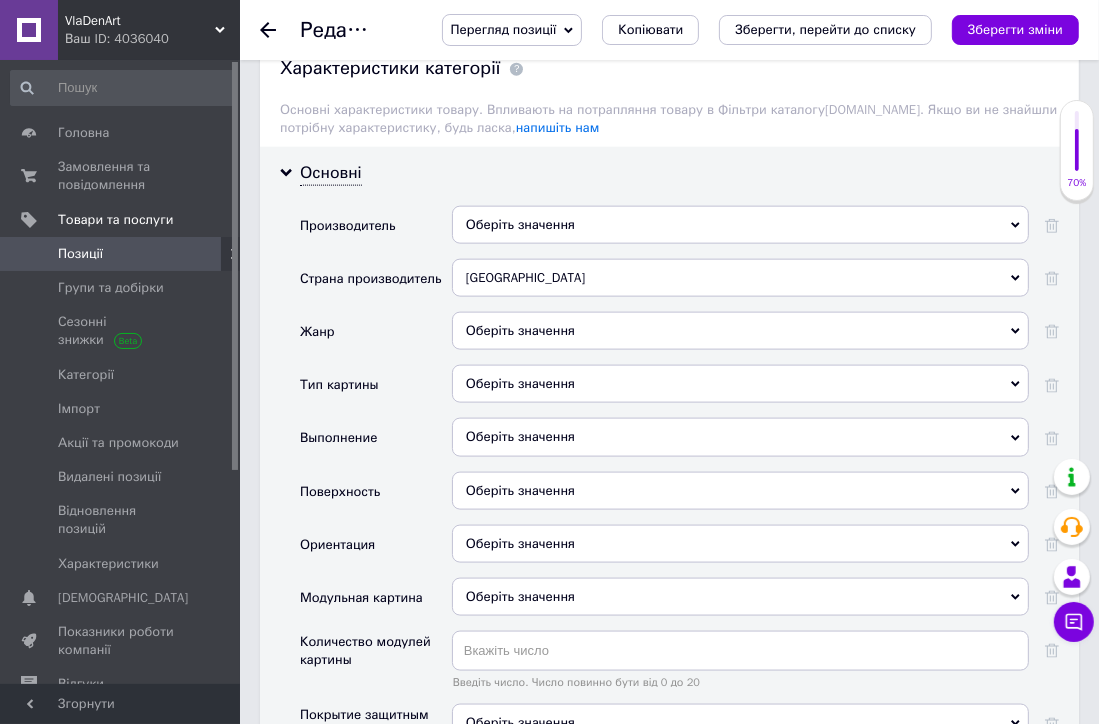 click on "Оберіть значення" at bounding box center [740, 331] 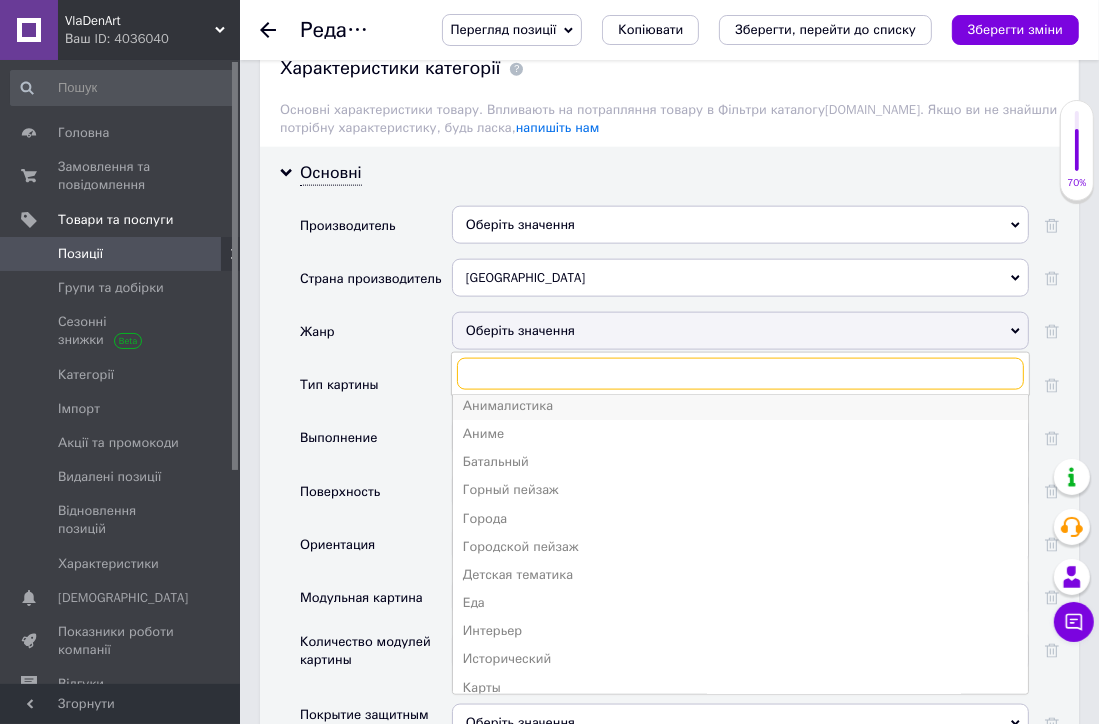 scroll, scrollTop: 200, scrollLeft: 0, axis: vertical 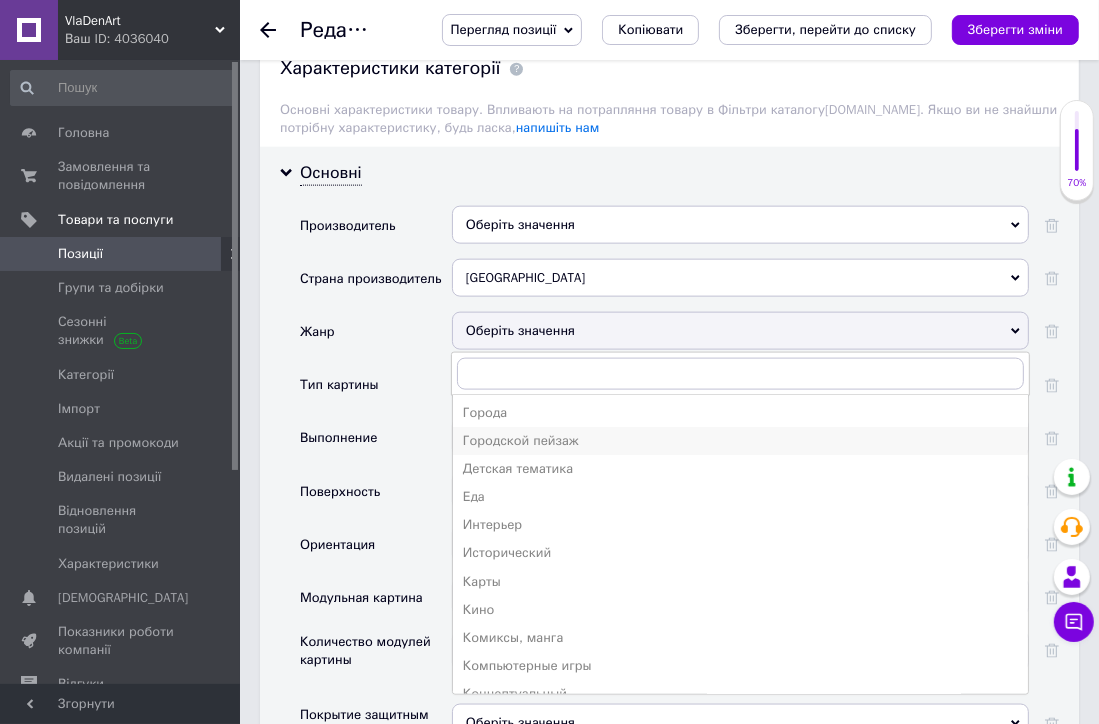 click on "Городской пейзаж" at bounding box center (740, 441) 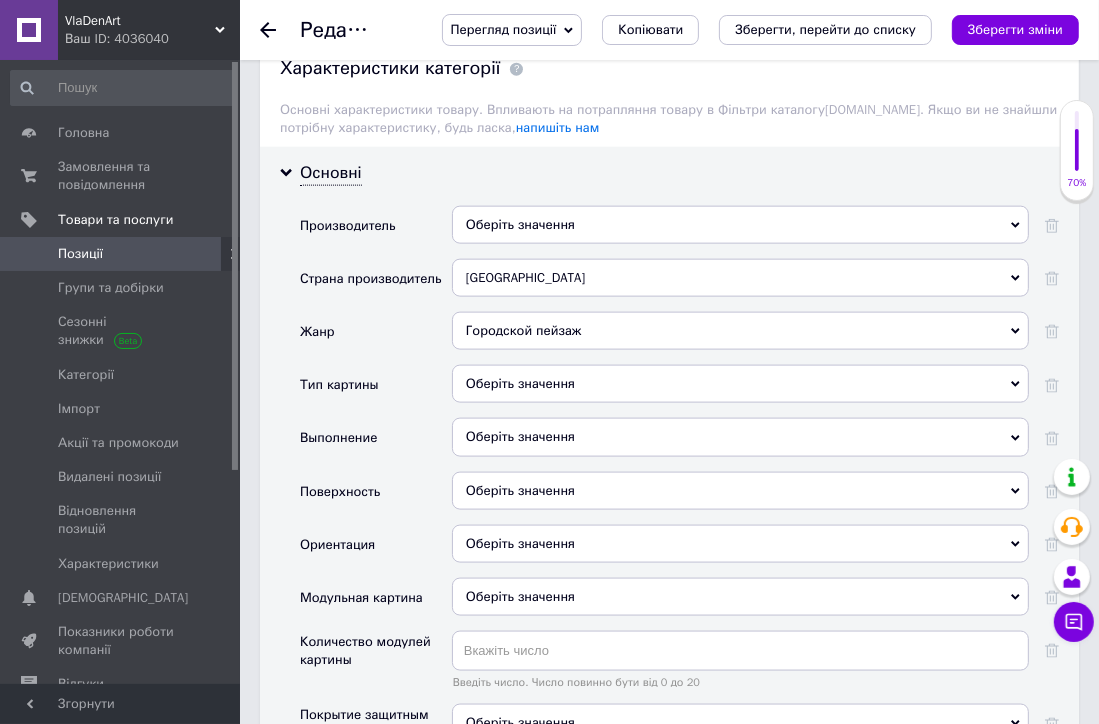 drag, startPoint x: 511, startPoint y: 343, endPoint x: 559, endPoint y: 367, distance: 53.66563 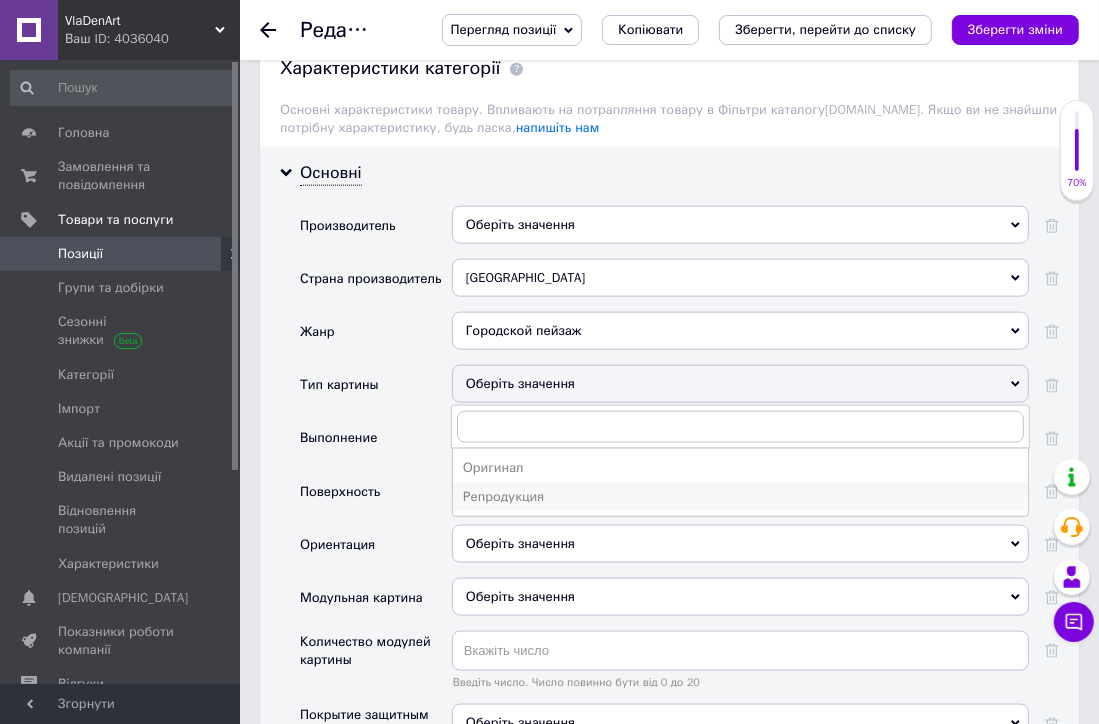click on "Репродукция" at bounding box center (740, 497) 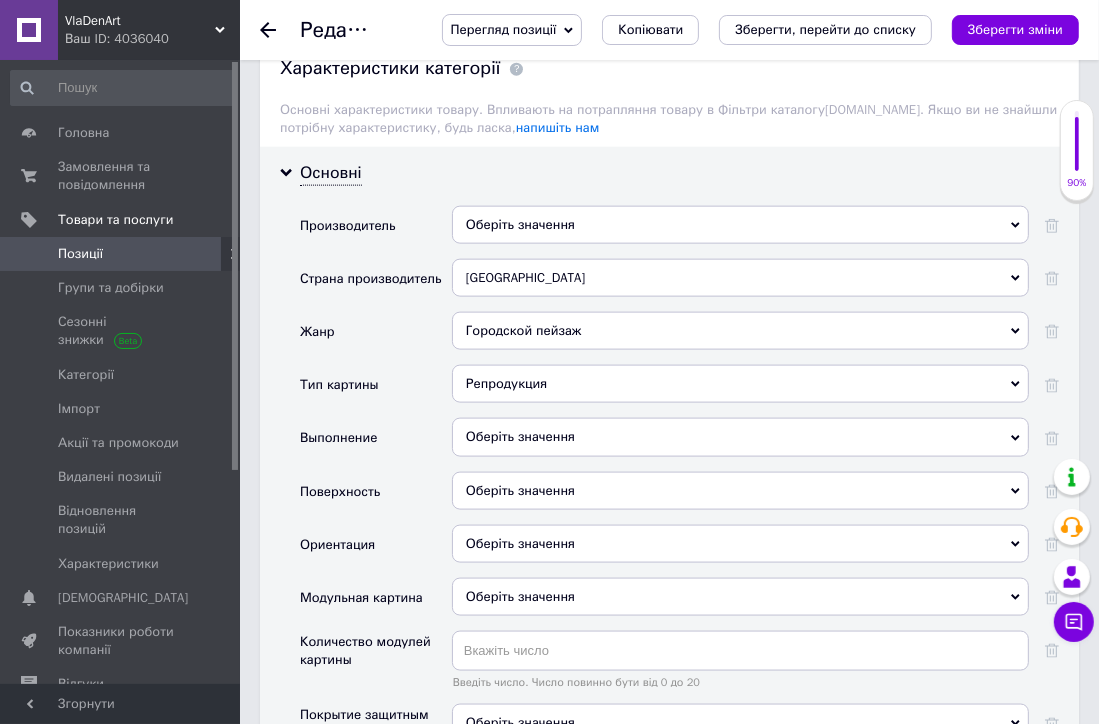 click on "Оберіть значення" at bounding box center (740, 437) 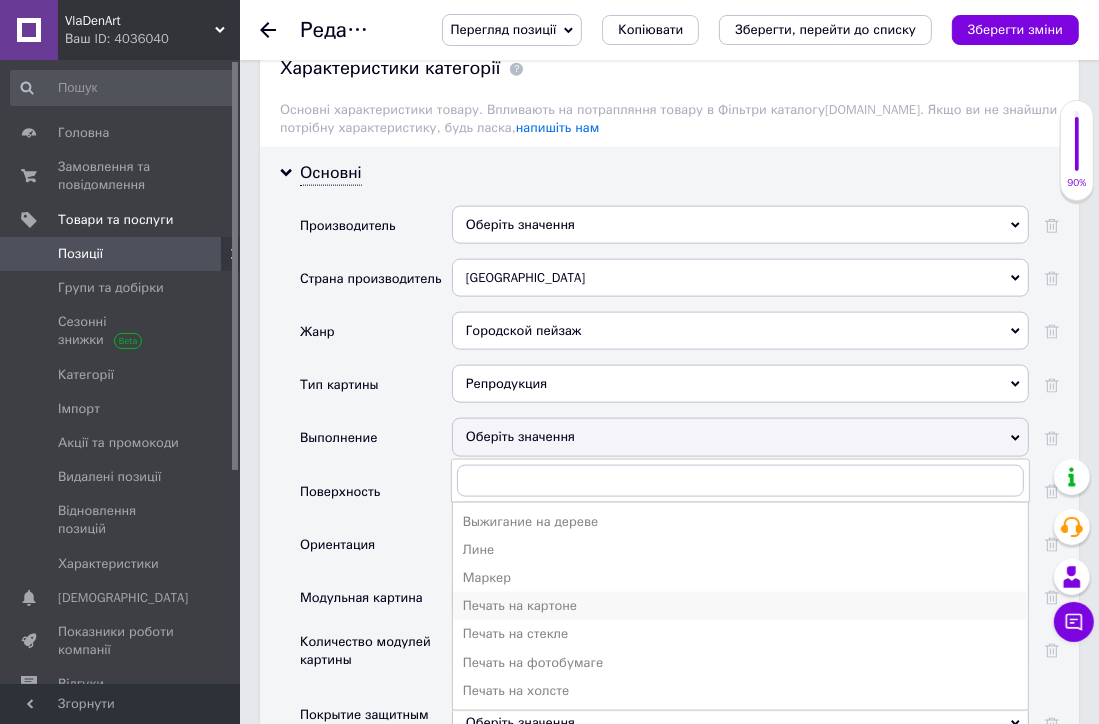 click on "Печать на картоне" at bounding box center [740, 606] 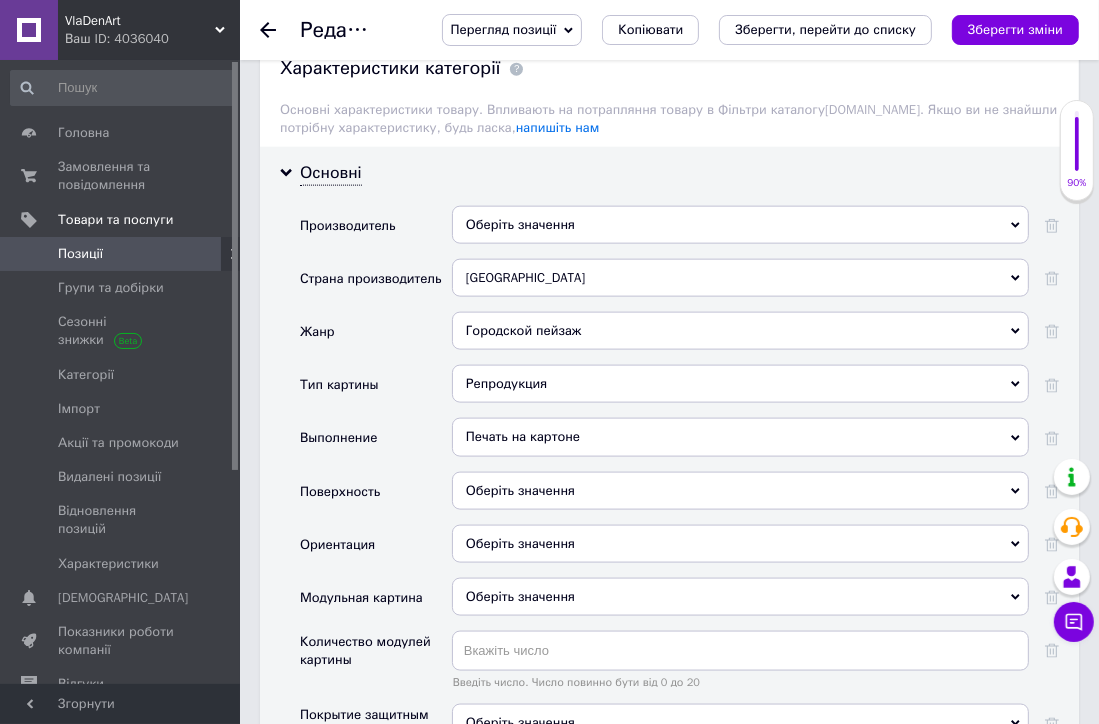 click on "Оберіть значення" at bounding box center [740, 491] 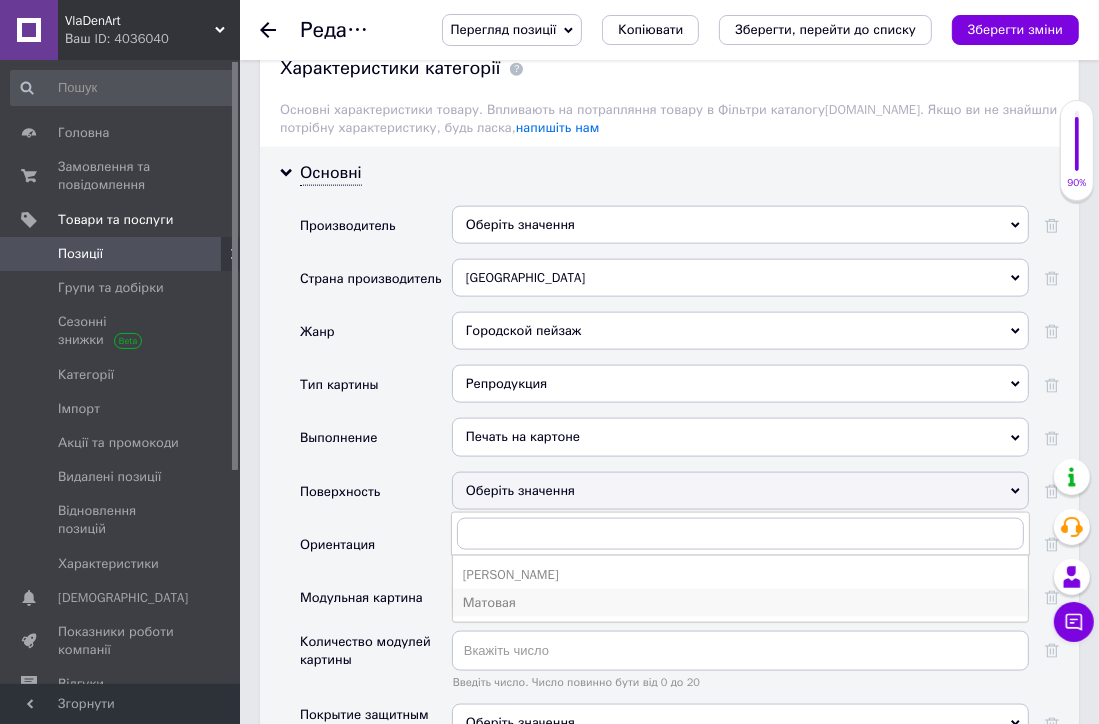 click on "Матовая" at bounding box center [740, 603] 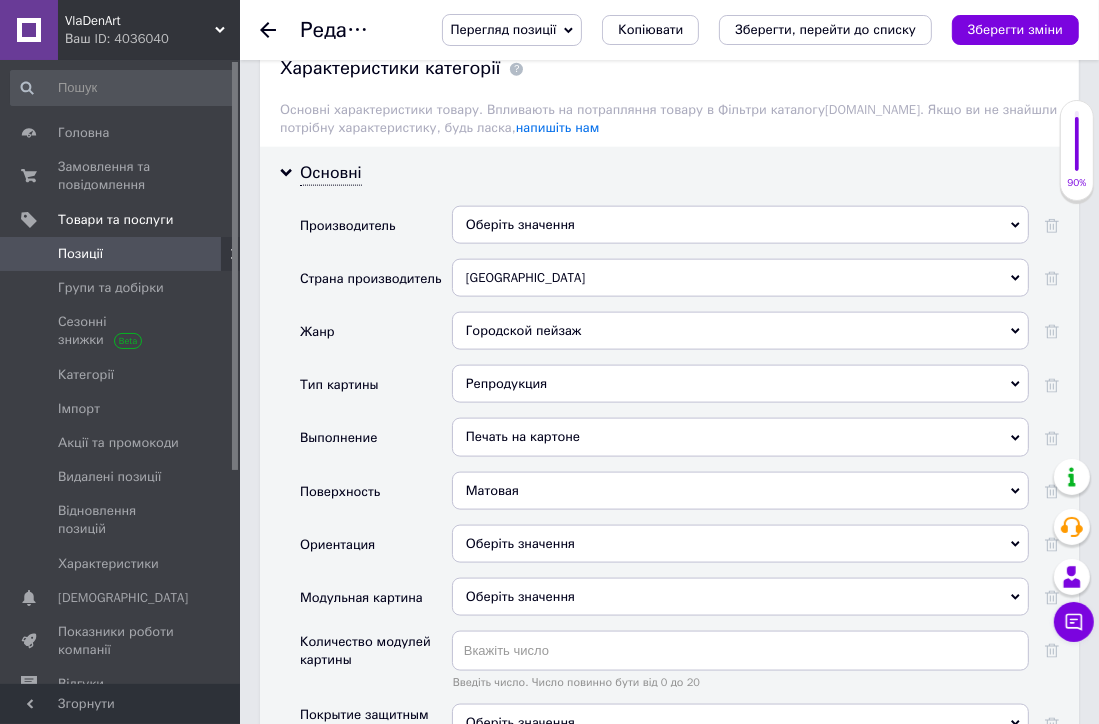 drag, startPoint x: 506, startPoint y: 498, endPoint x: 506, endPoint y: 519, distance: 21 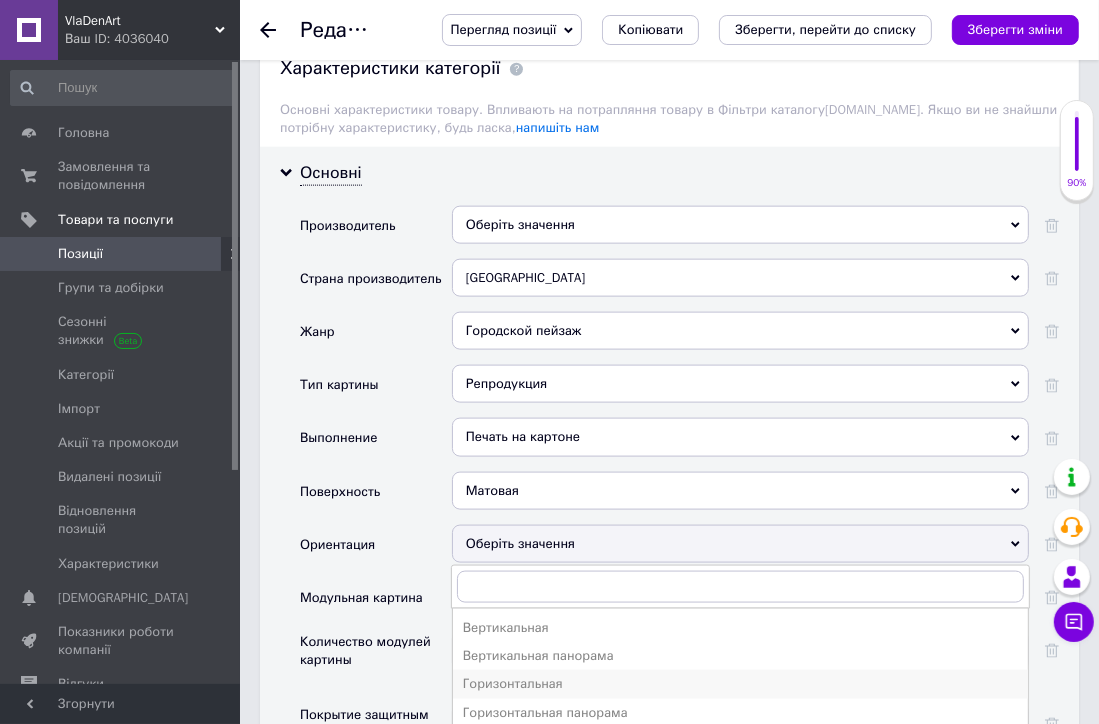 click on "Горизонтальная" at bounding box center [740, 684] 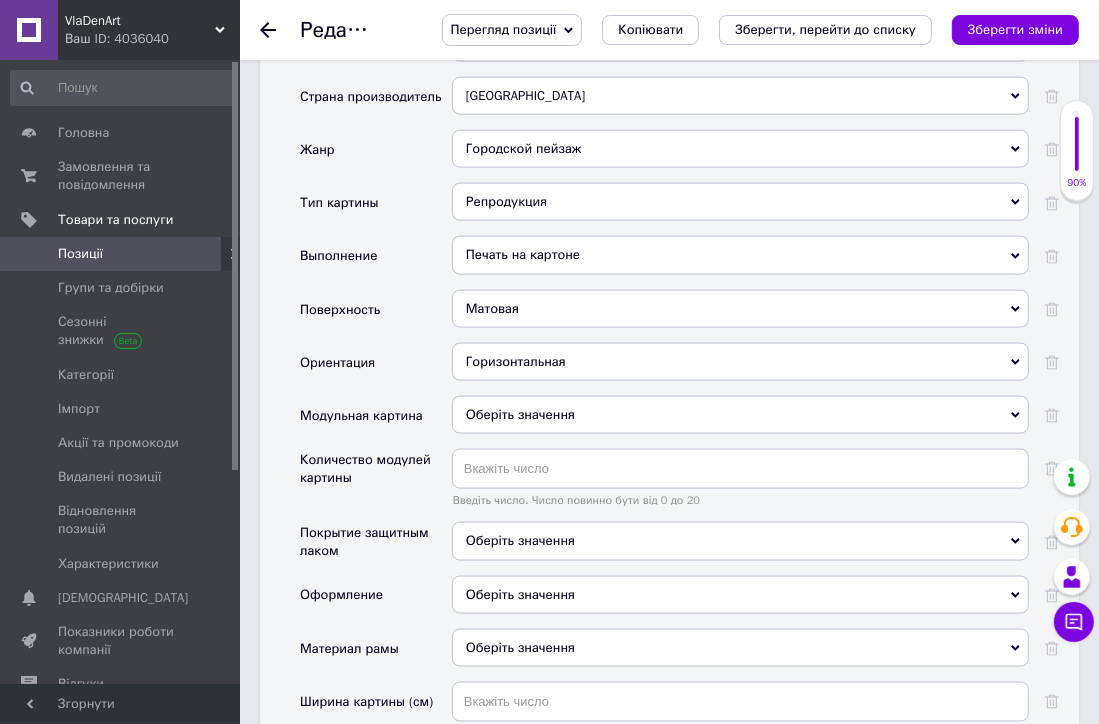 scroll, scrollTop: 2000, scrollLeft: 0, axis: vertical 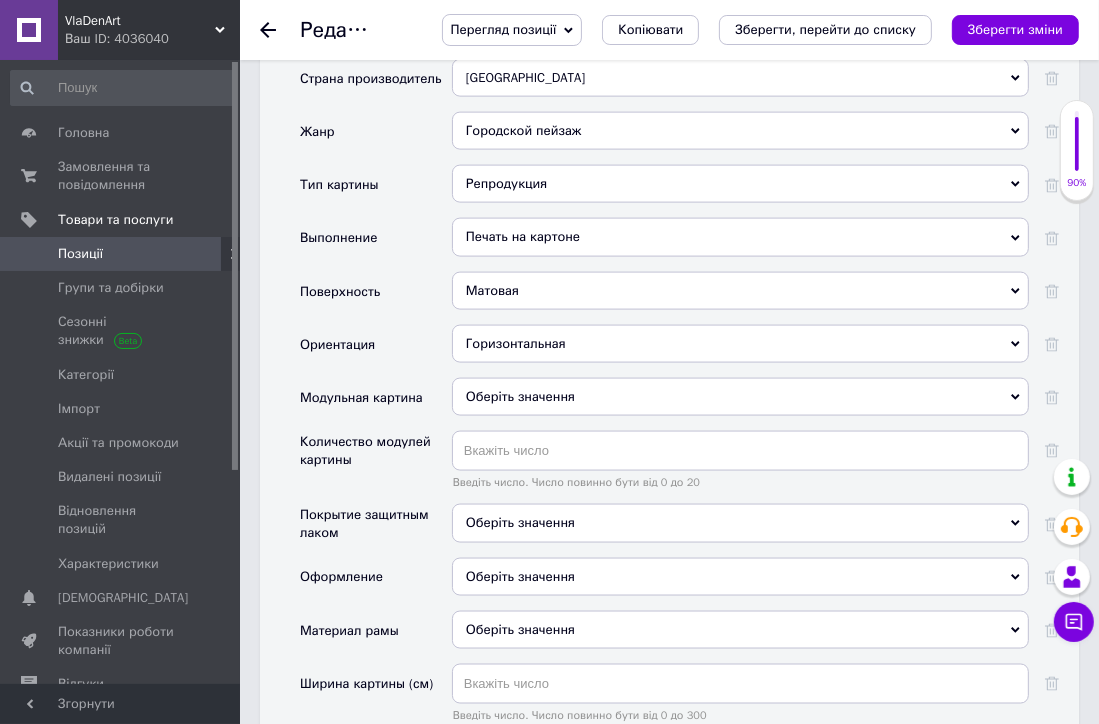 click on "Оберіть значення" at bounding box center [520, 396] 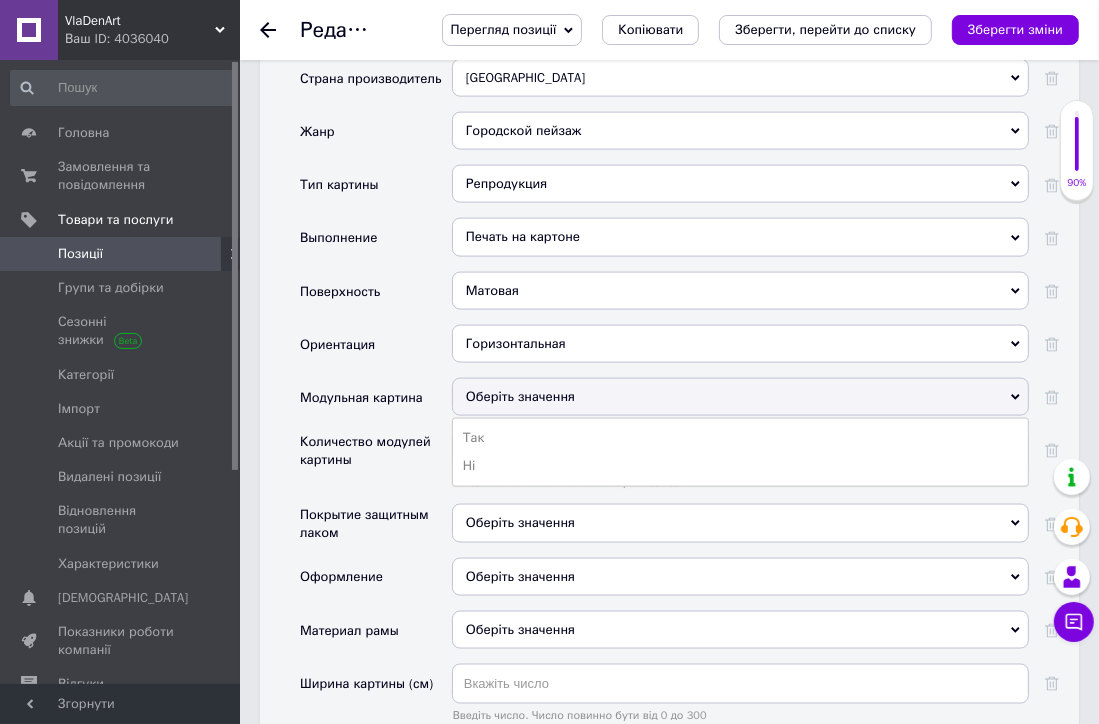 drag, startPoint x: 495, startPoint y: 425, endPoint x: 510, endPoint y: 447, distance: 26.627054 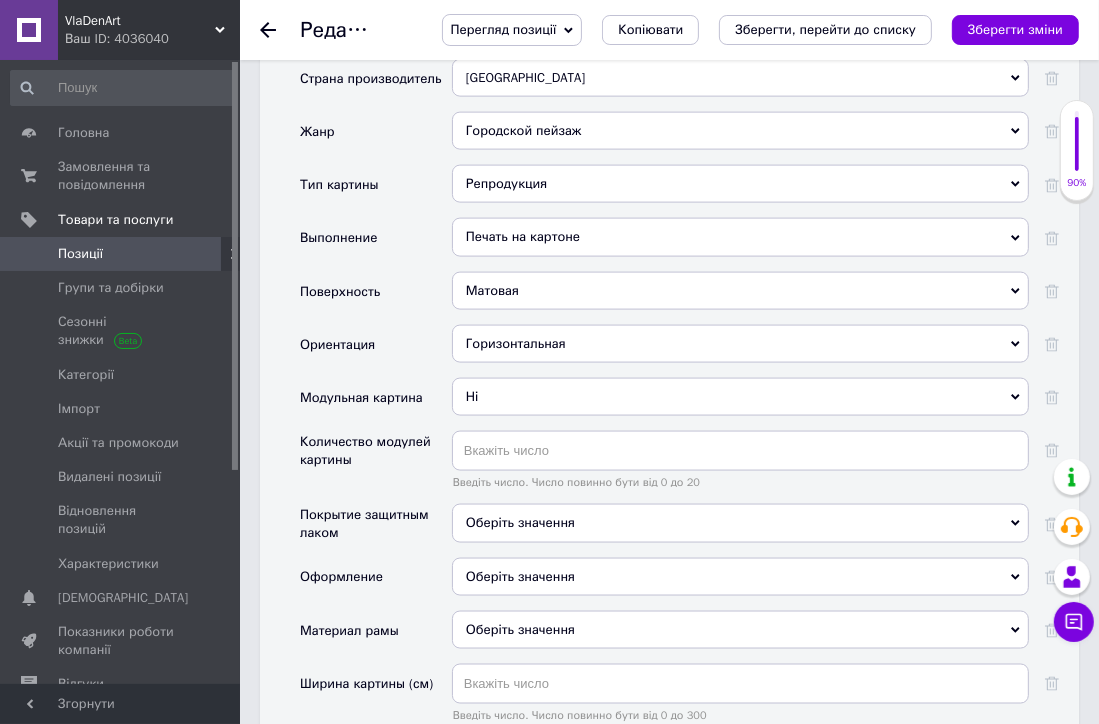 click on "Оберіть значення" at bounding box center [520, 522] 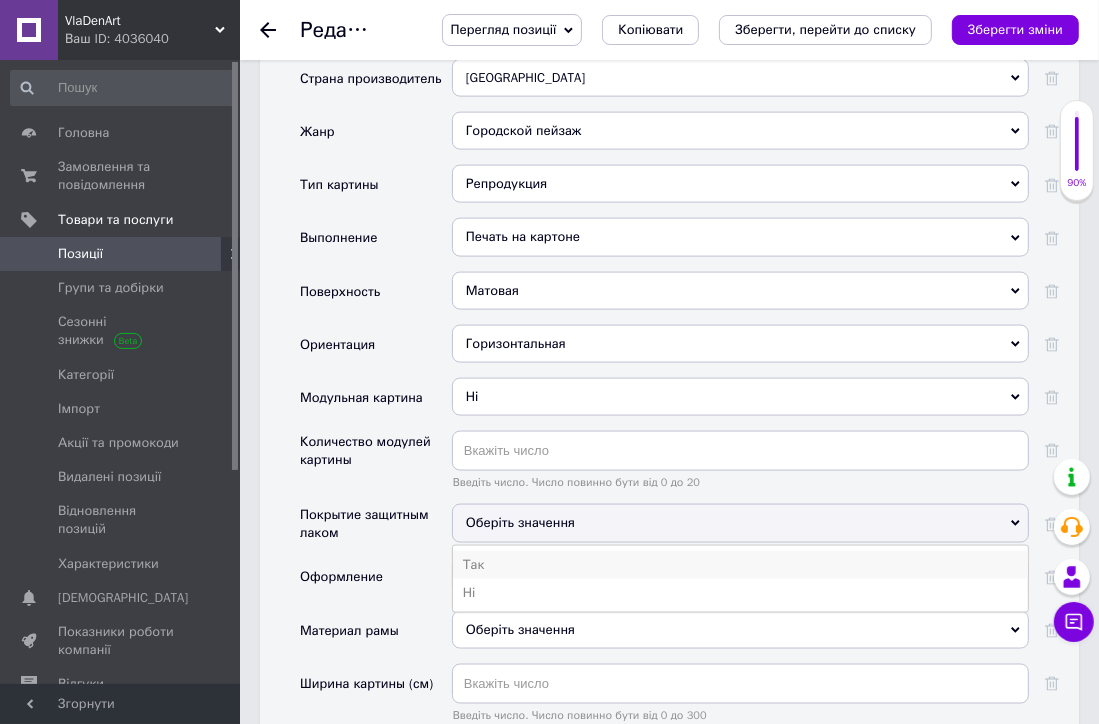 click on "Так" at bounding box center (740, 565) 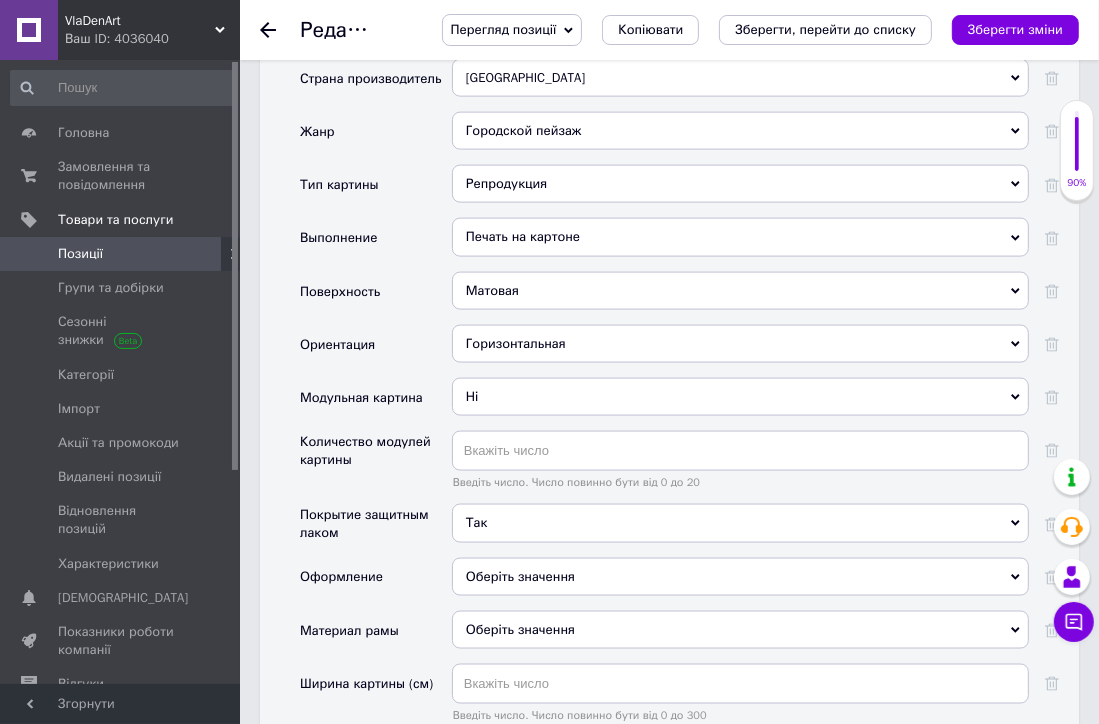 click on "Оберіть значення" at bounding box center (740, 577) 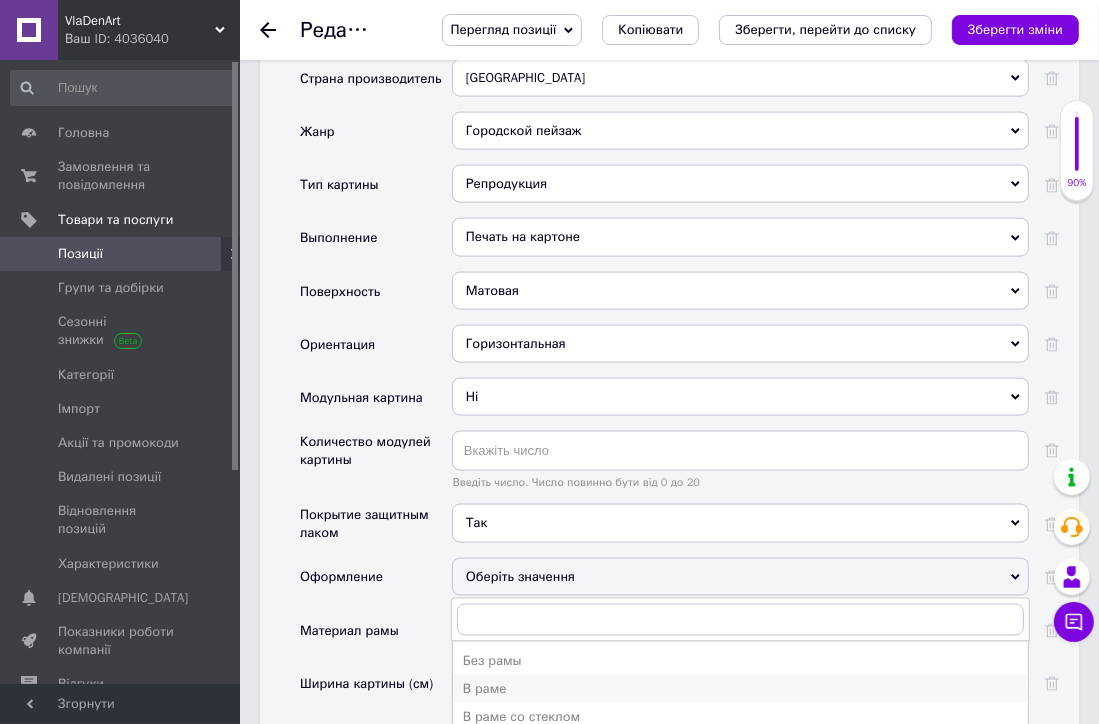 click on "В раме" at bounding box center [740, 689] 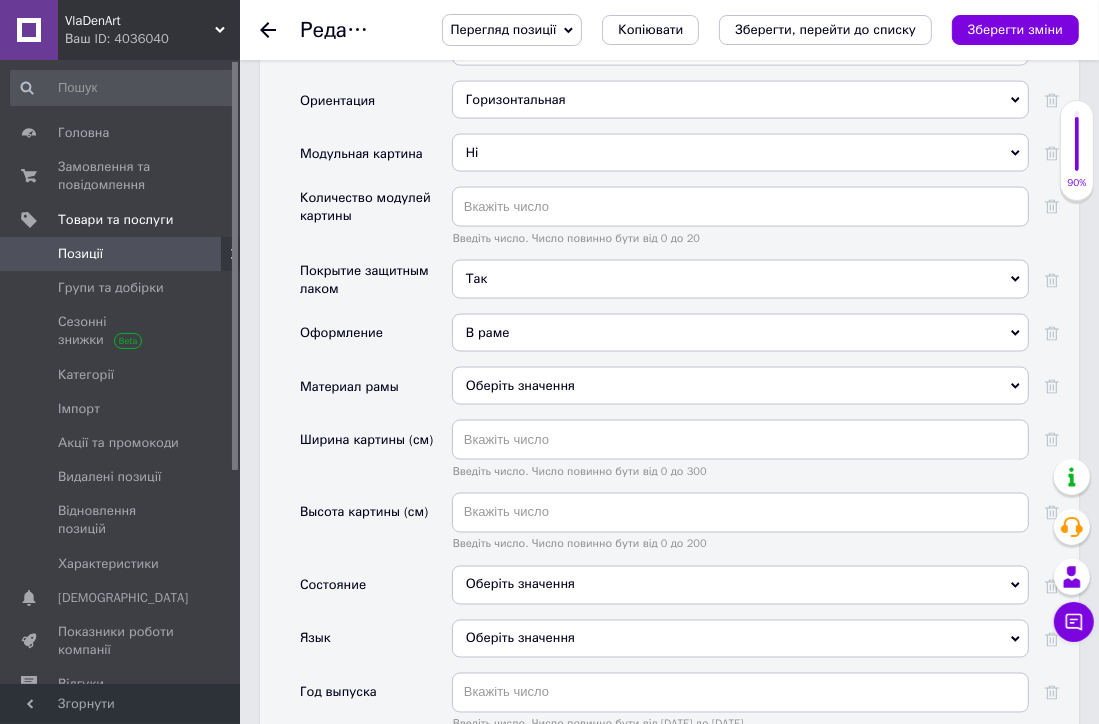 scroll, scrollTop: 2300, scrollLeft: 0, axis: vertical 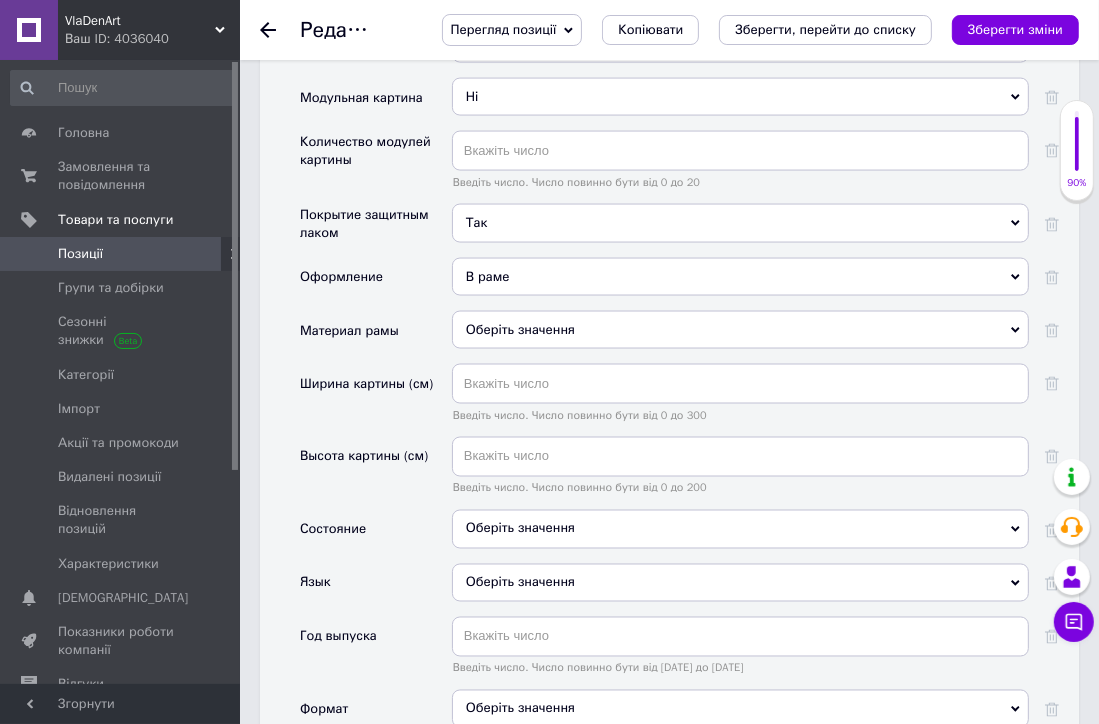 click on "Оберіть значення" at bounding box center [740, 330] 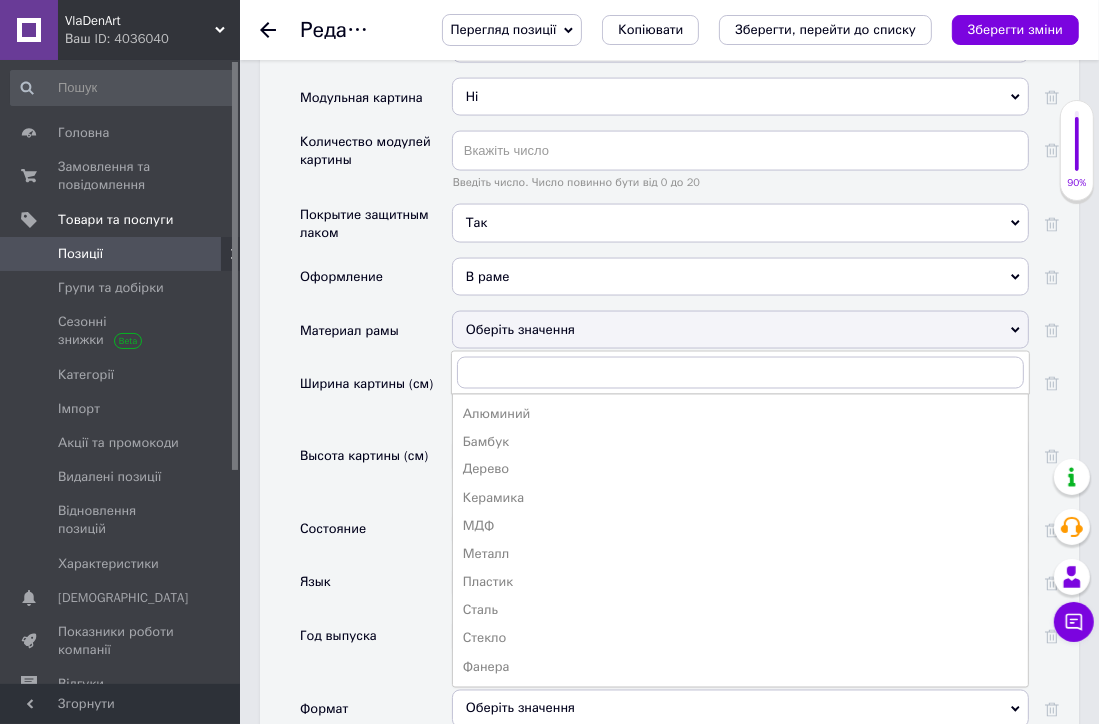 drag, startPoint x: 484, startPoint y: 537, endPoint x: 516, endPoint y: 526, distance: 33.83785 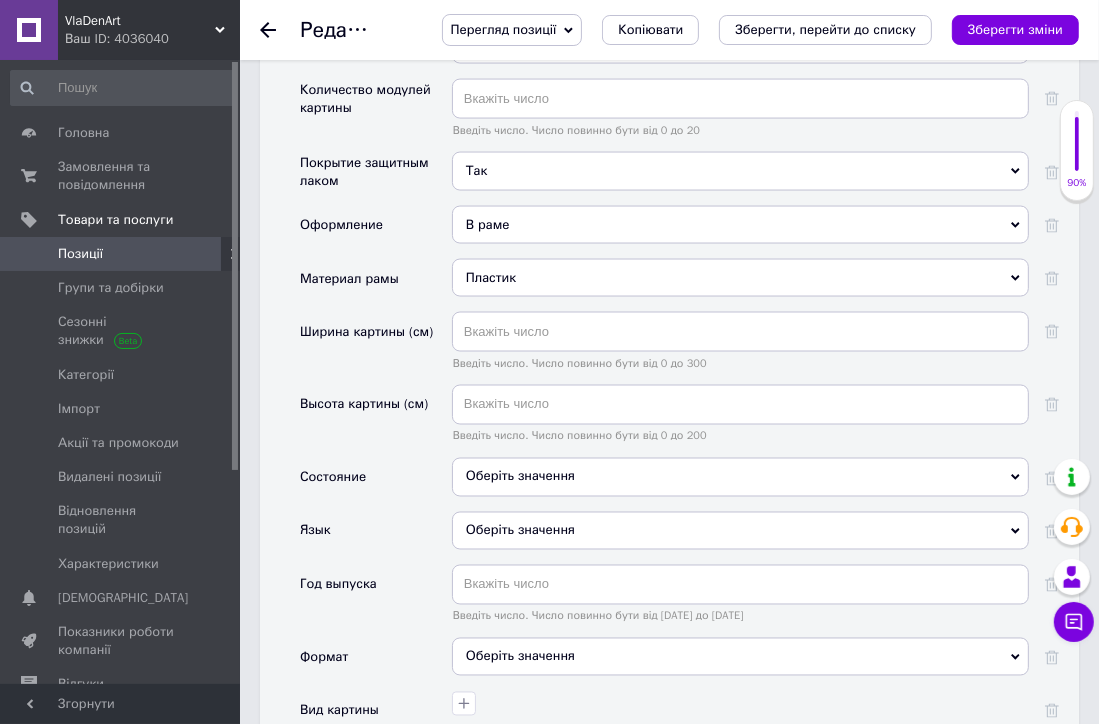 scroll, scrollTop: 2400, scrollLeft: 0, axis: vertical 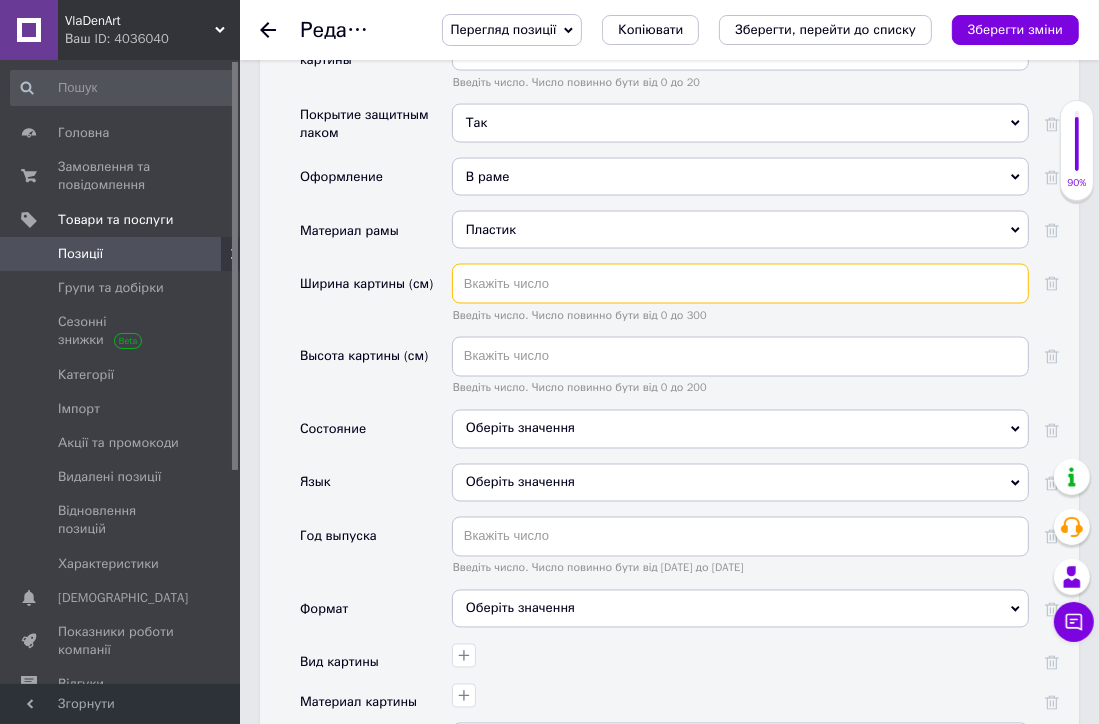 click at bounding box center (740, 284) 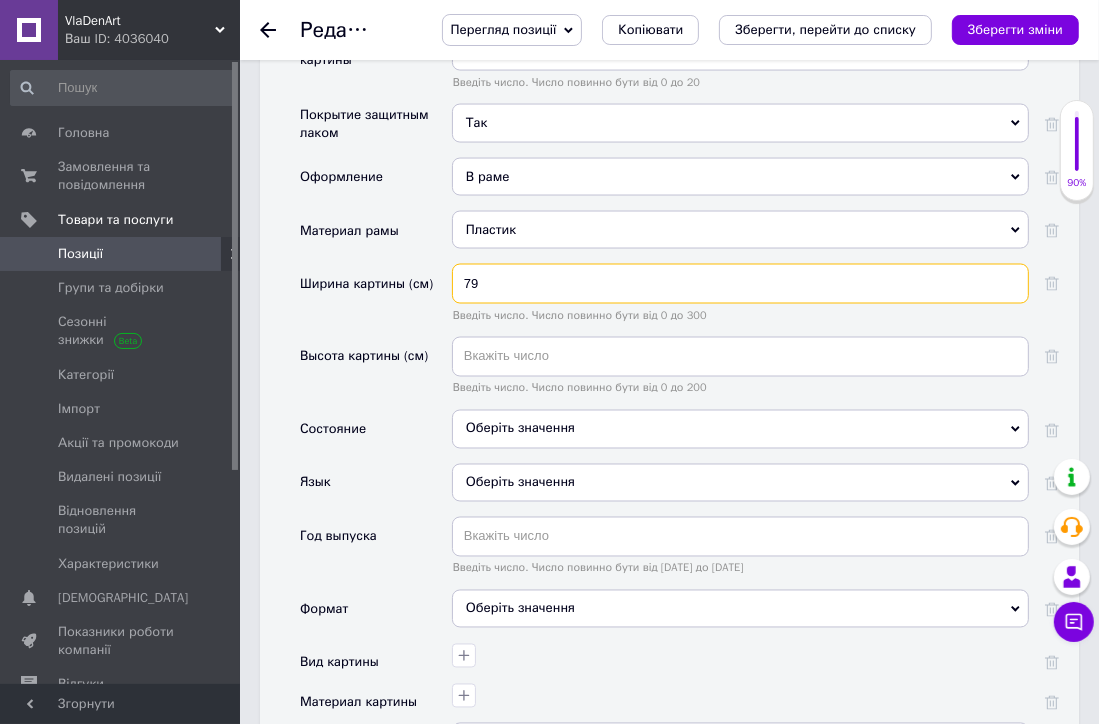 type on "79" 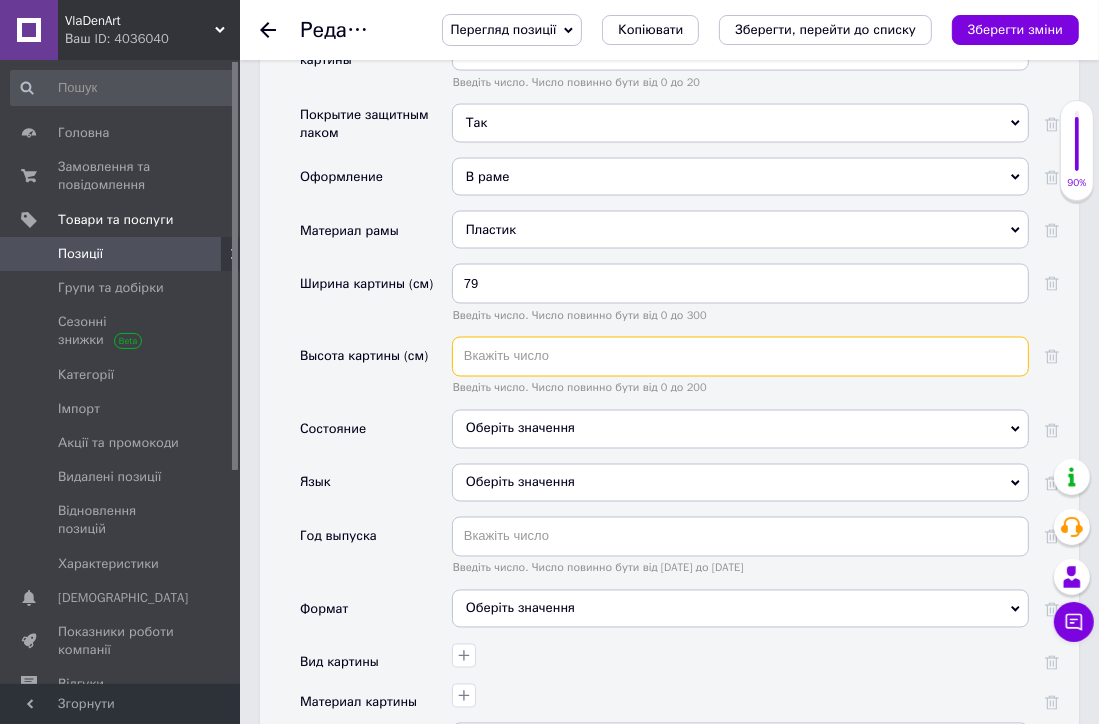 click at bounding box center (740, 357) 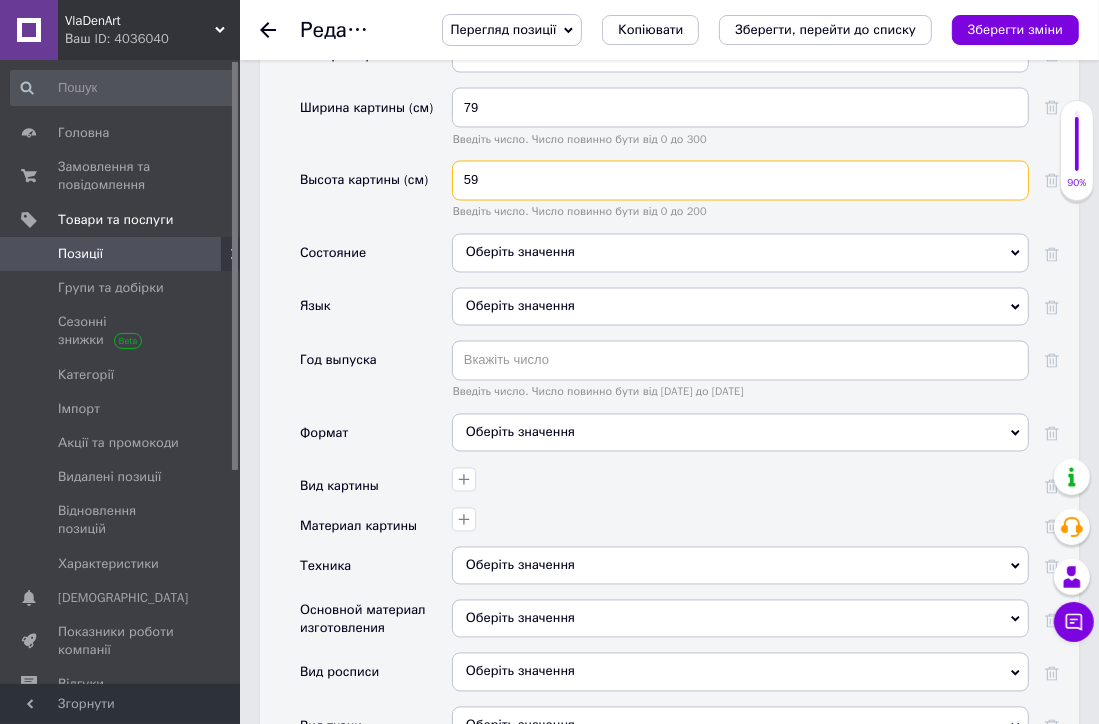 scroll, scrollTop: 2600, scrollLeft: 0, axis: vertical 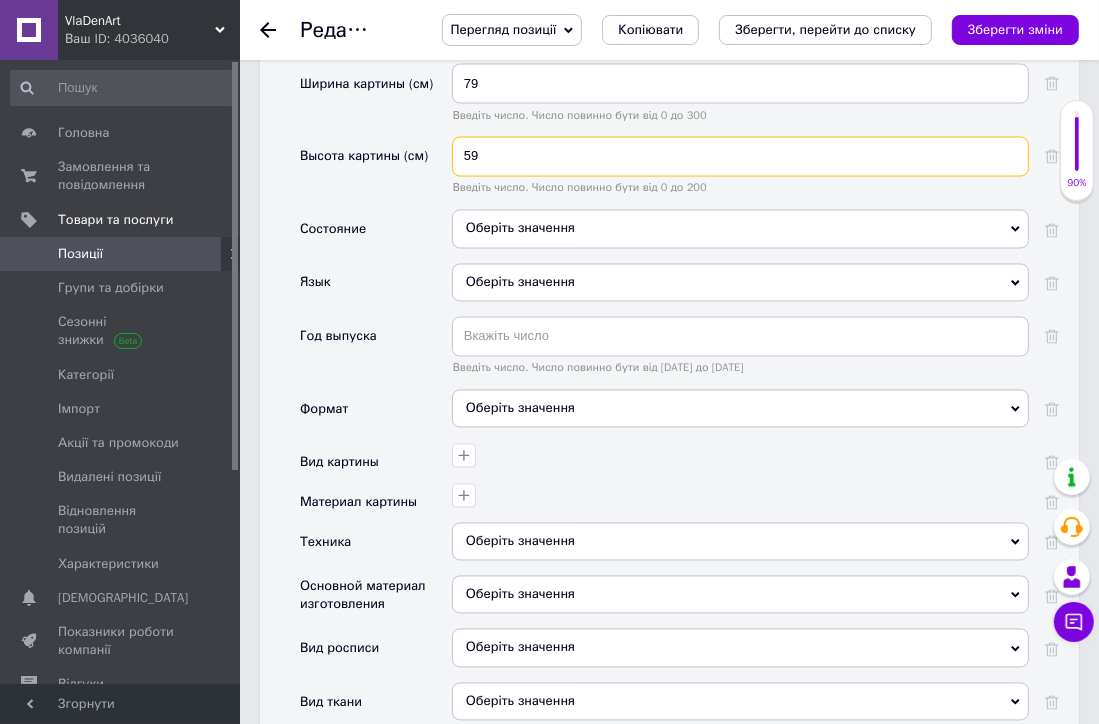 type on "59" 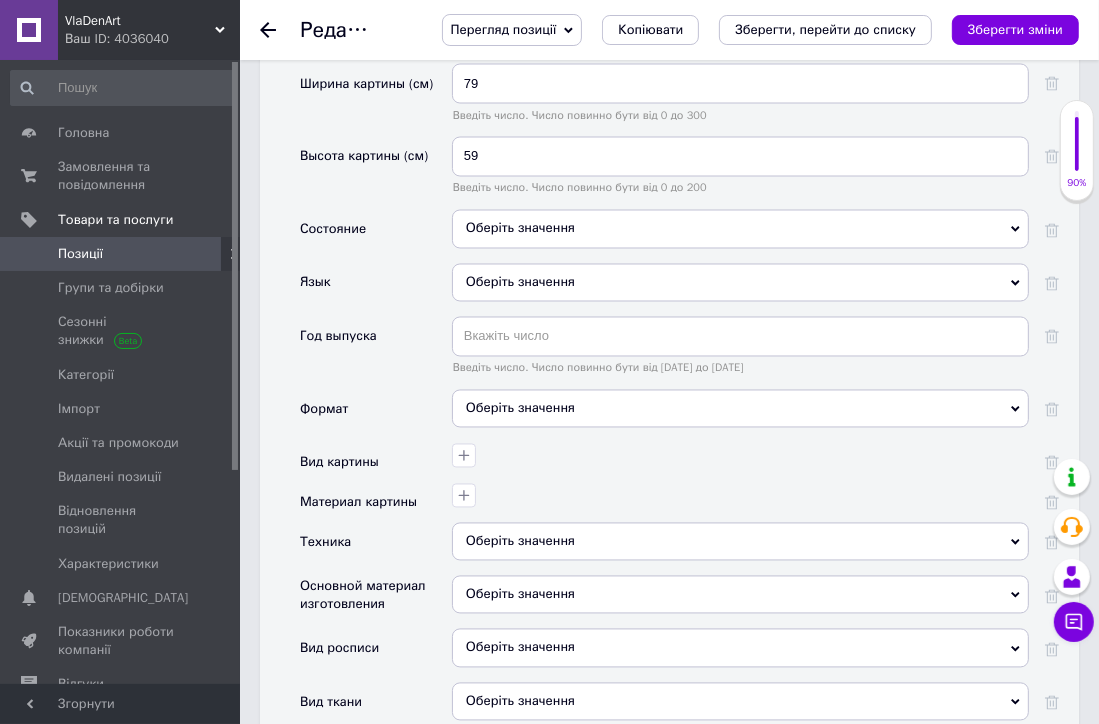 click on "Оберіть значення" at bounding box center [740, 229] 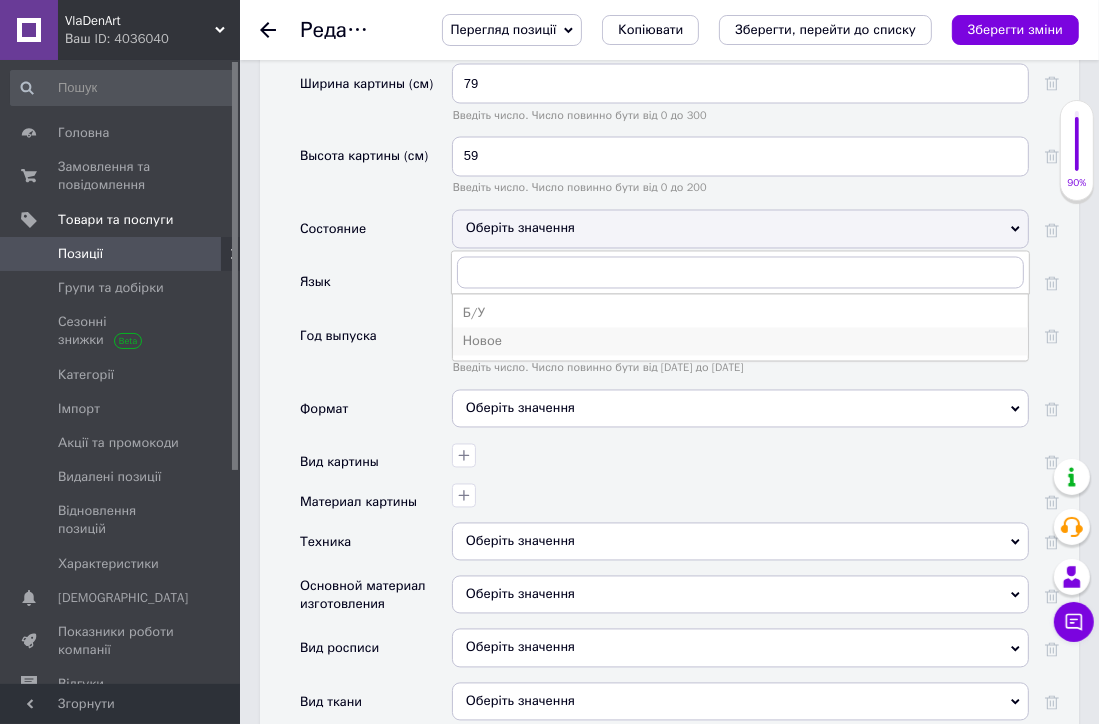 click on "Новое" at bounding box center [740, 342] 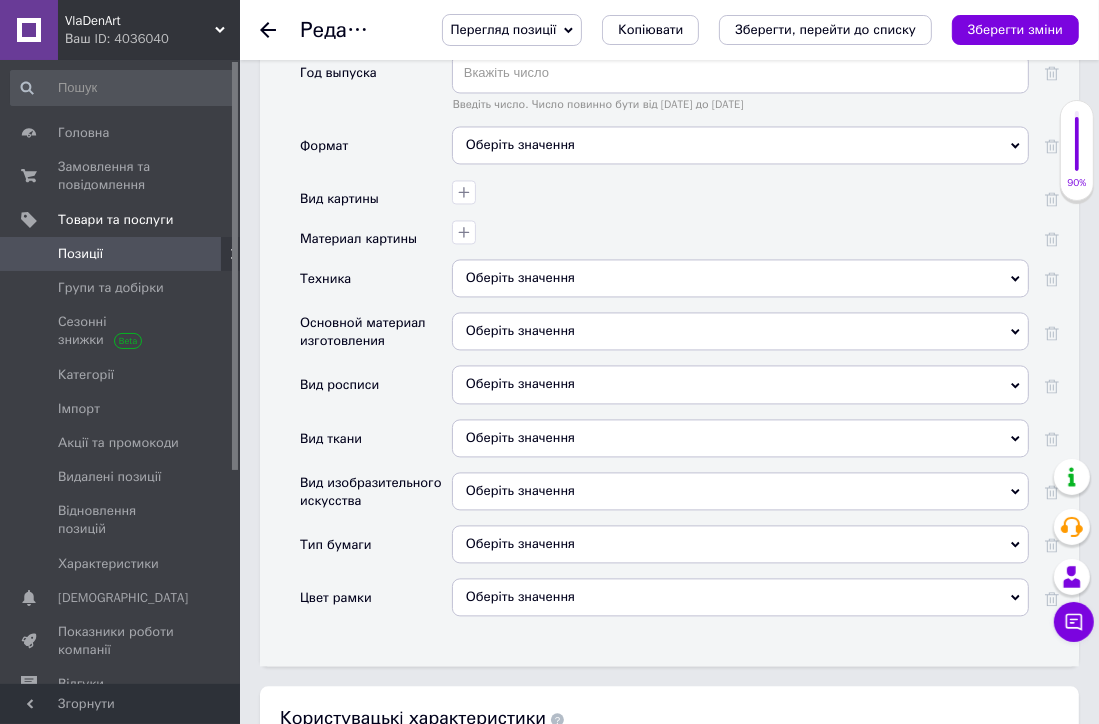 scroll, scrollTop: 2900, scrollLeft: 0, axis: vertical 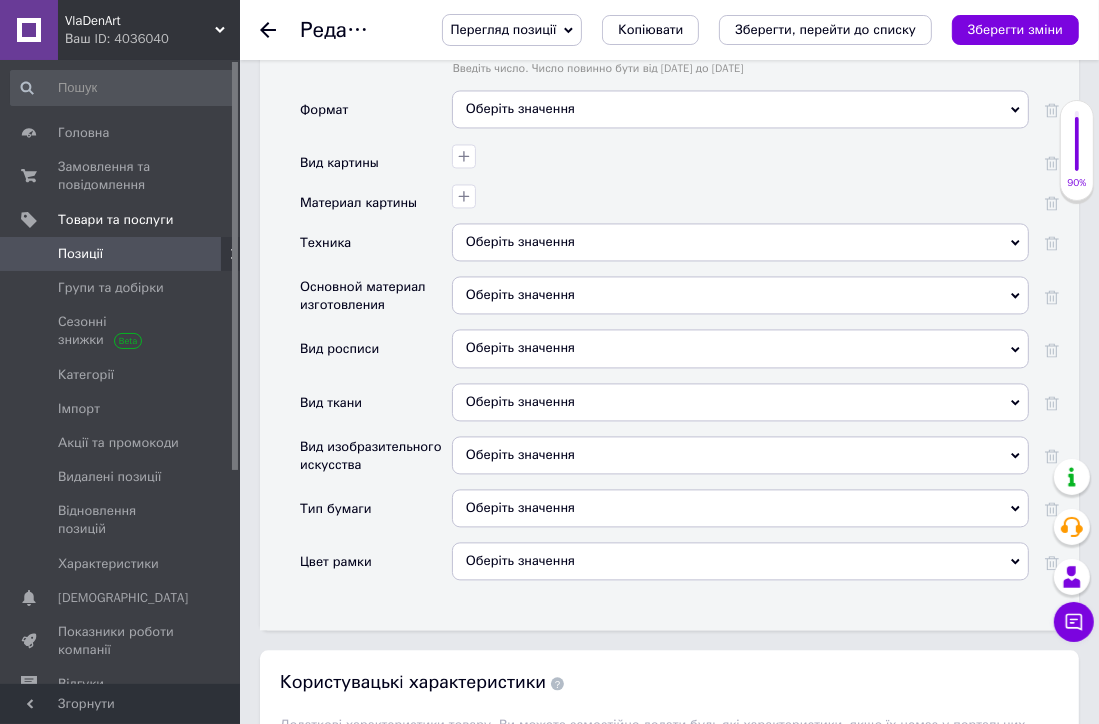 click on "Оберіть значення" at bounding box center (740, 455) 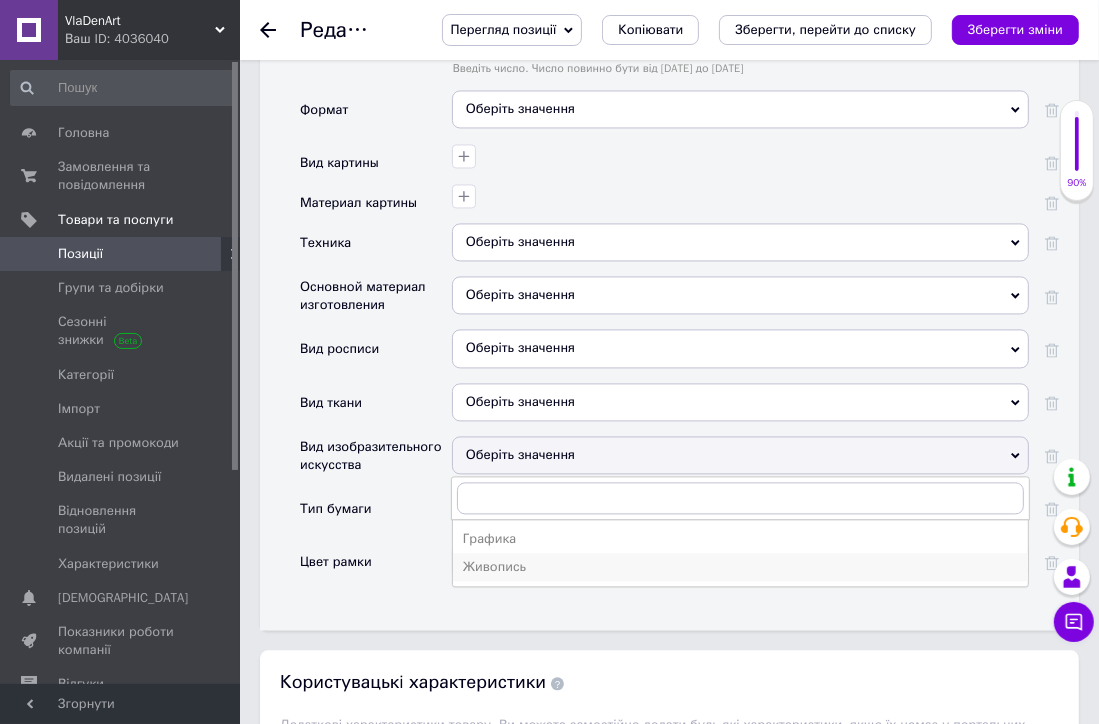drag, startPoint x: 493, startPoint y: 514, endPoint x: 651, endPoint y: 459, distance: 167.29913 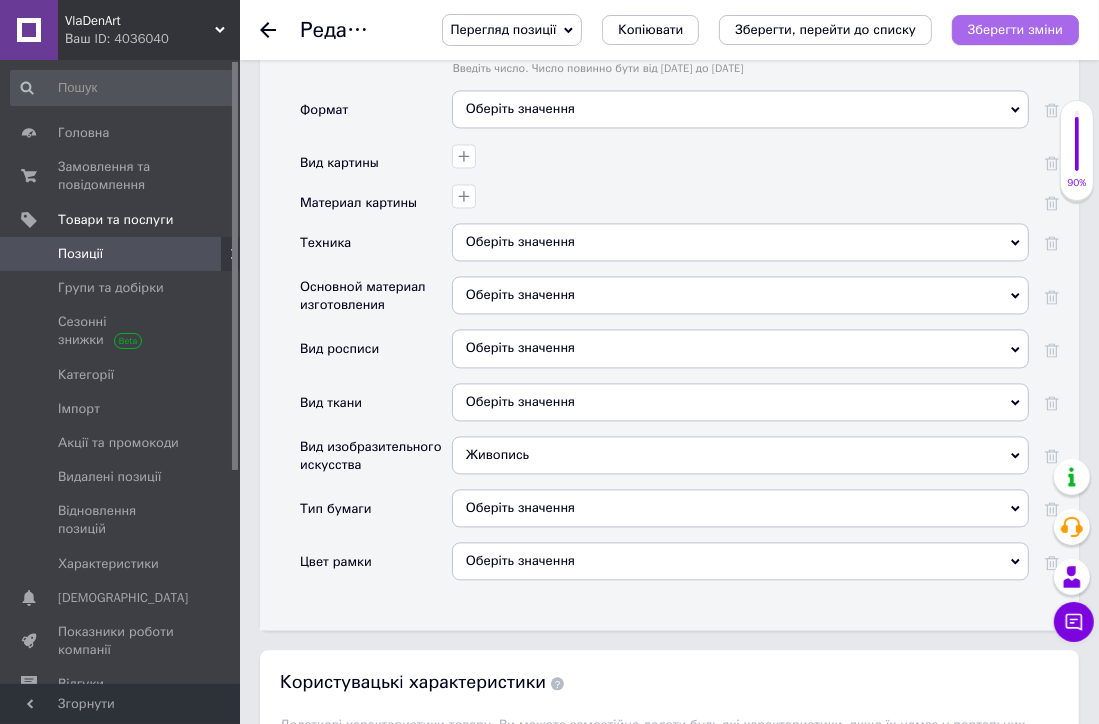 click on "Зберегти зміни" at bounding box center (1015, 29) 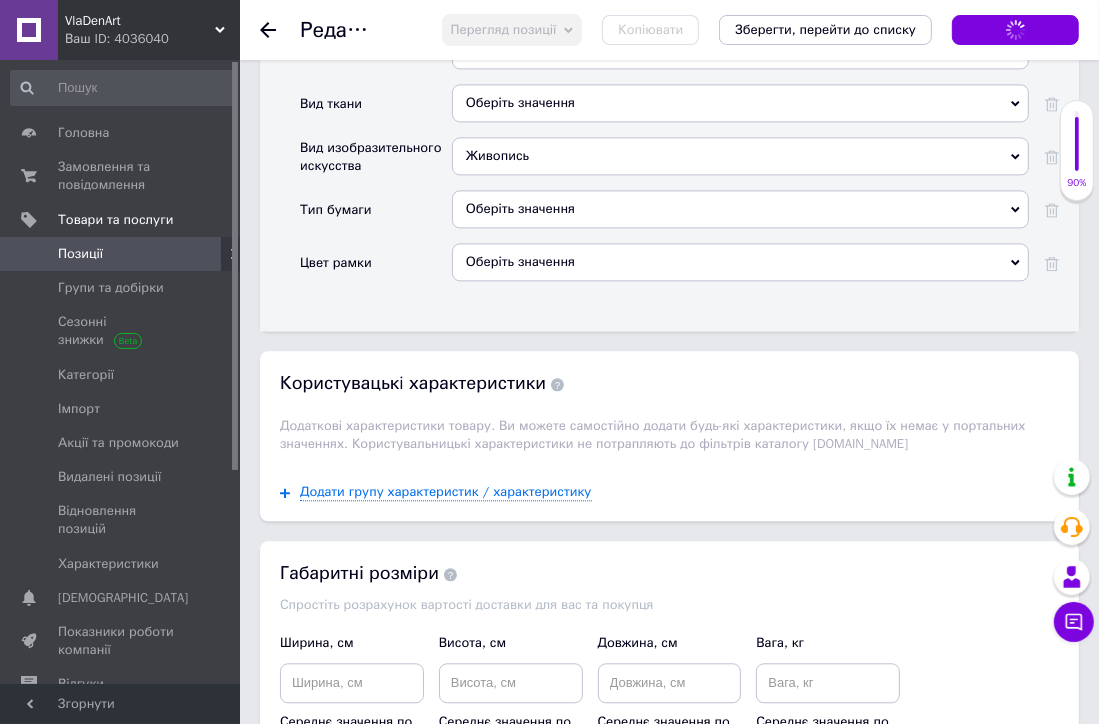 scroll, scrollTop: 3200, scrollLeft: 0, axis: vertical 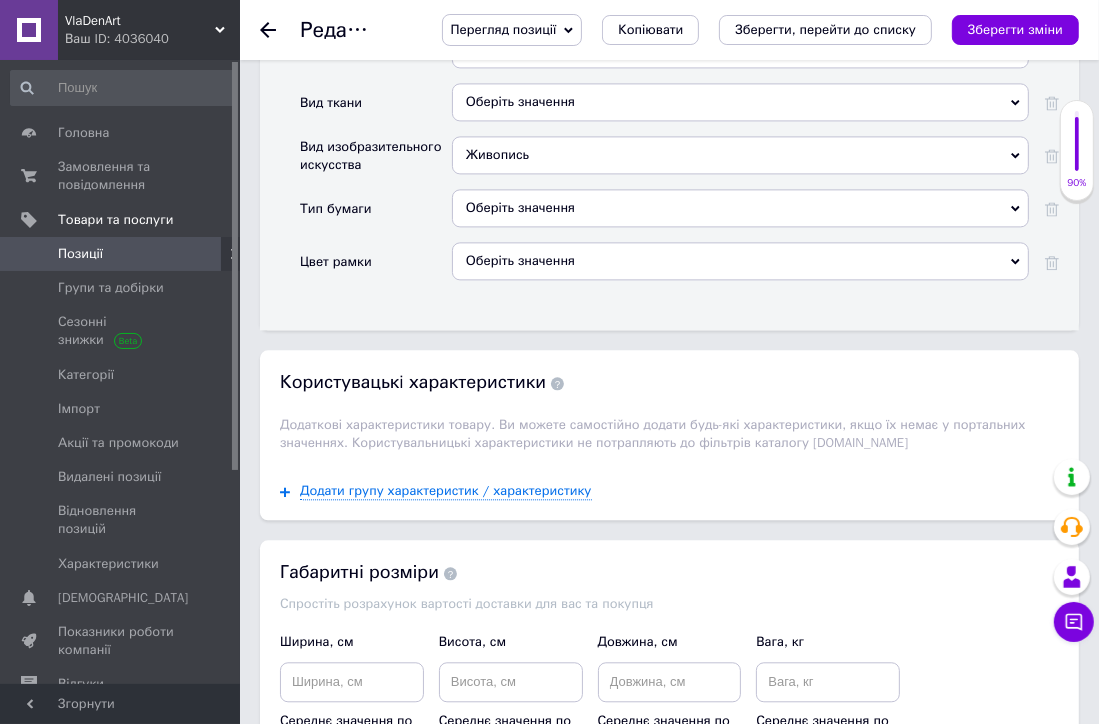 click 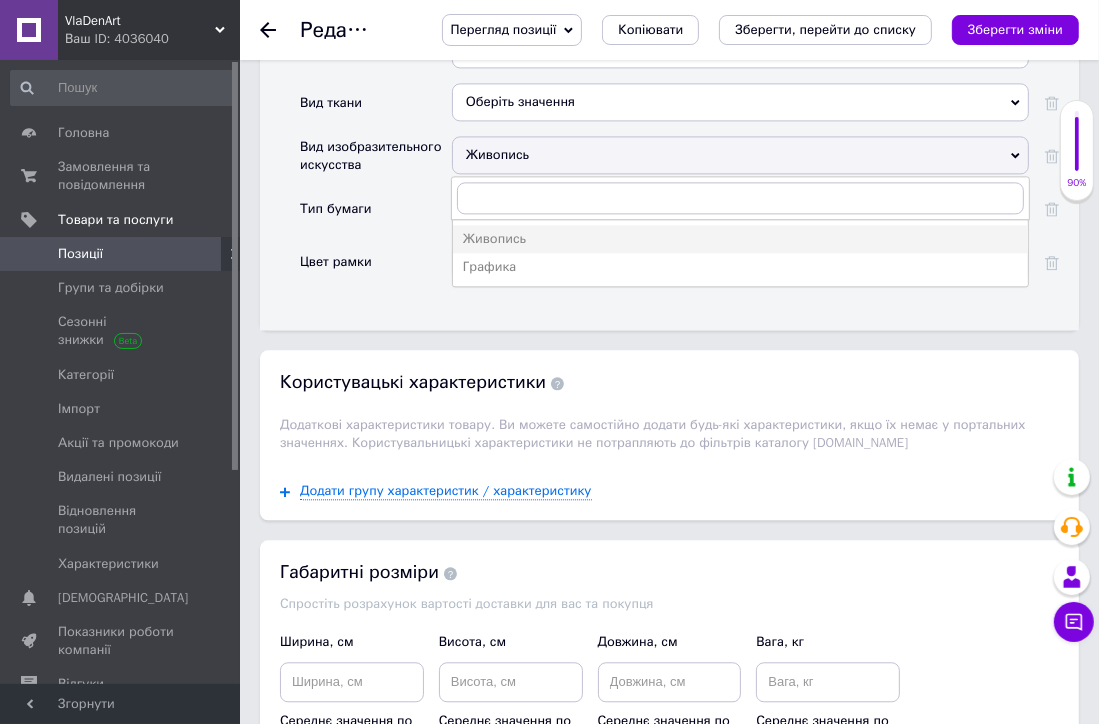 click 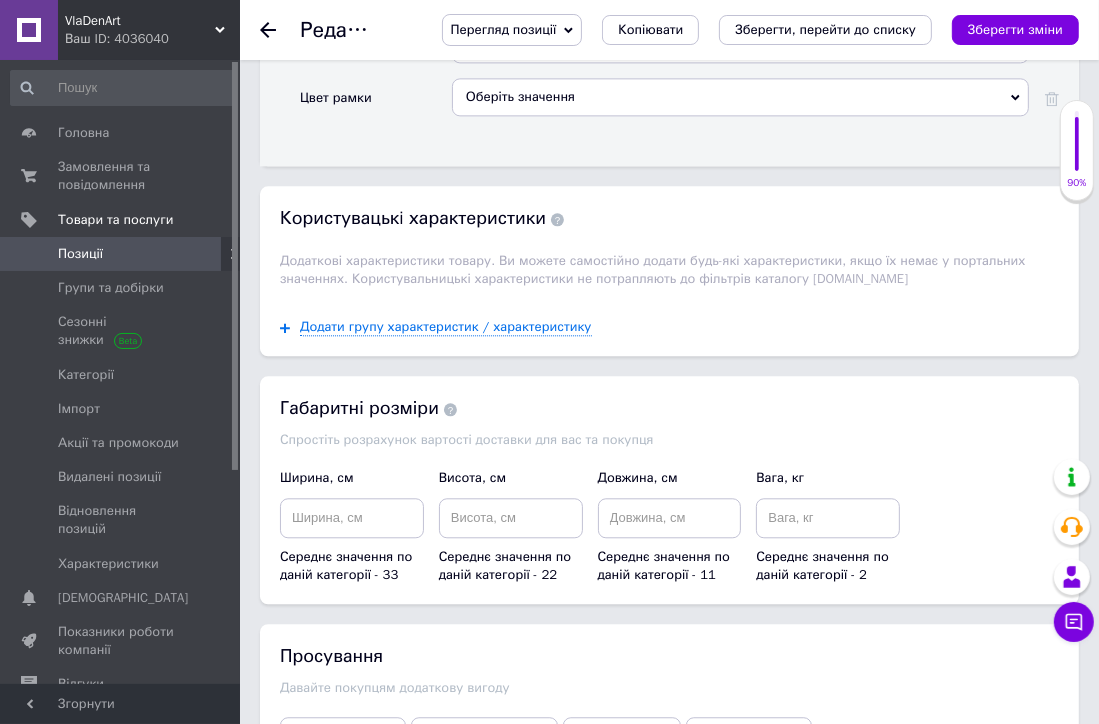 scroll, scrollTop: 3400, scrollLeft: 0, axis: vertical 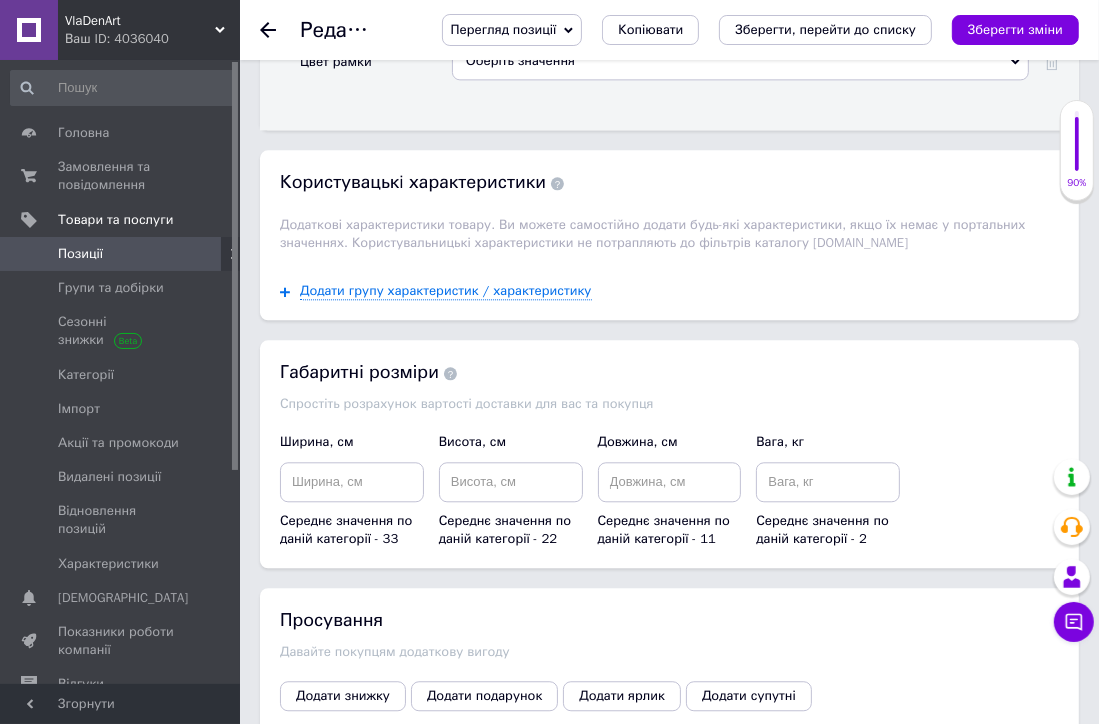 click on "Ширина, см Середнє значення по даній категорії - 33" at bounding box center (352, 490) 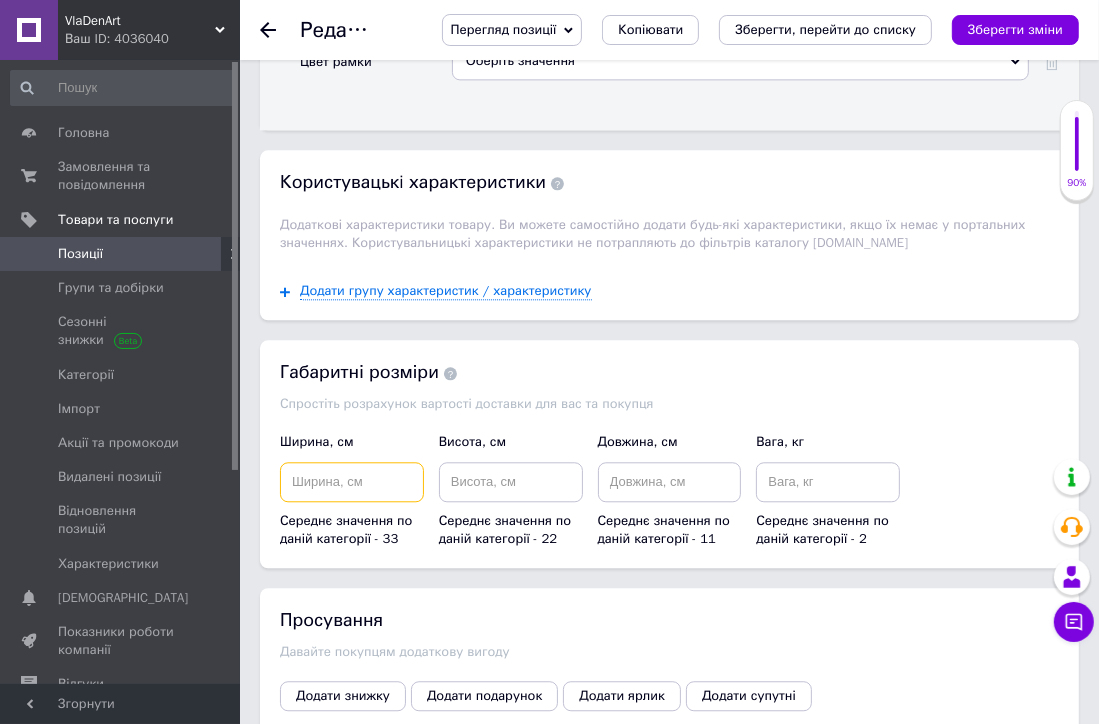 click at bounding box center (352, 482) 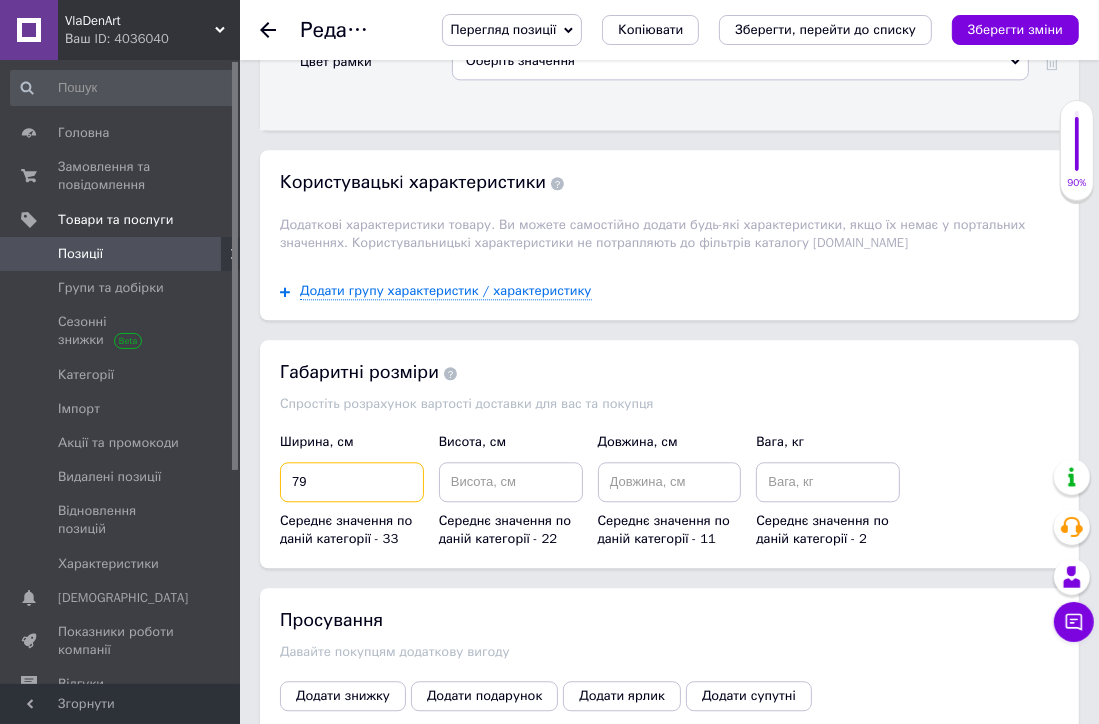type on "79" 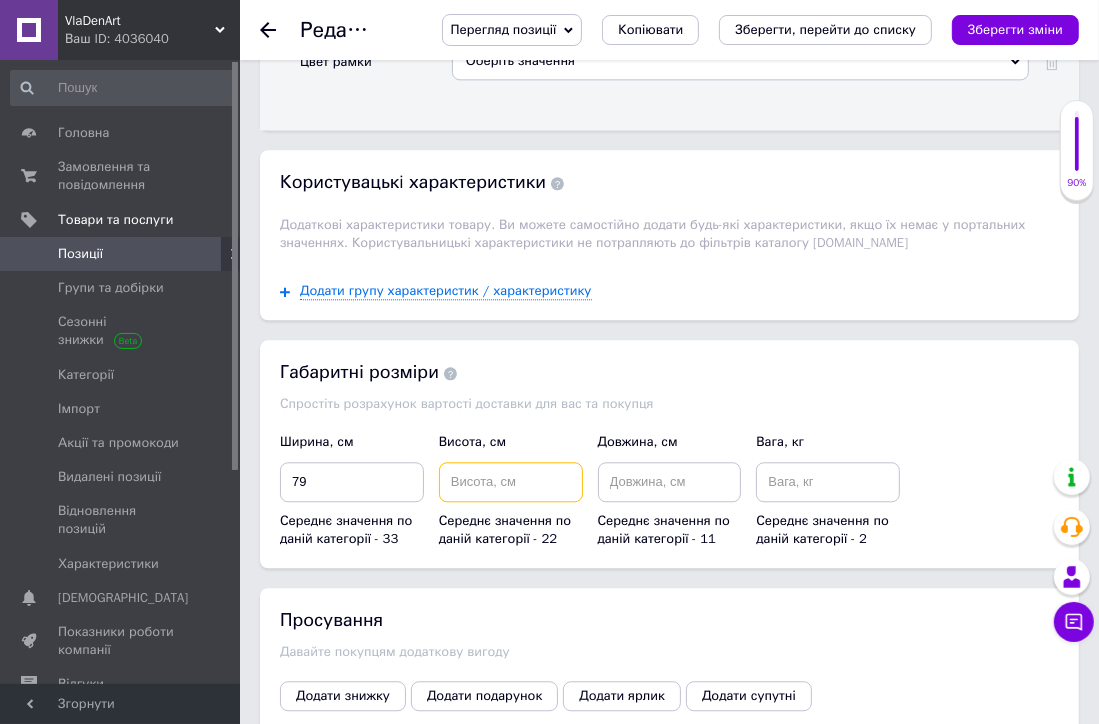 click at bounding box center [511, 482] 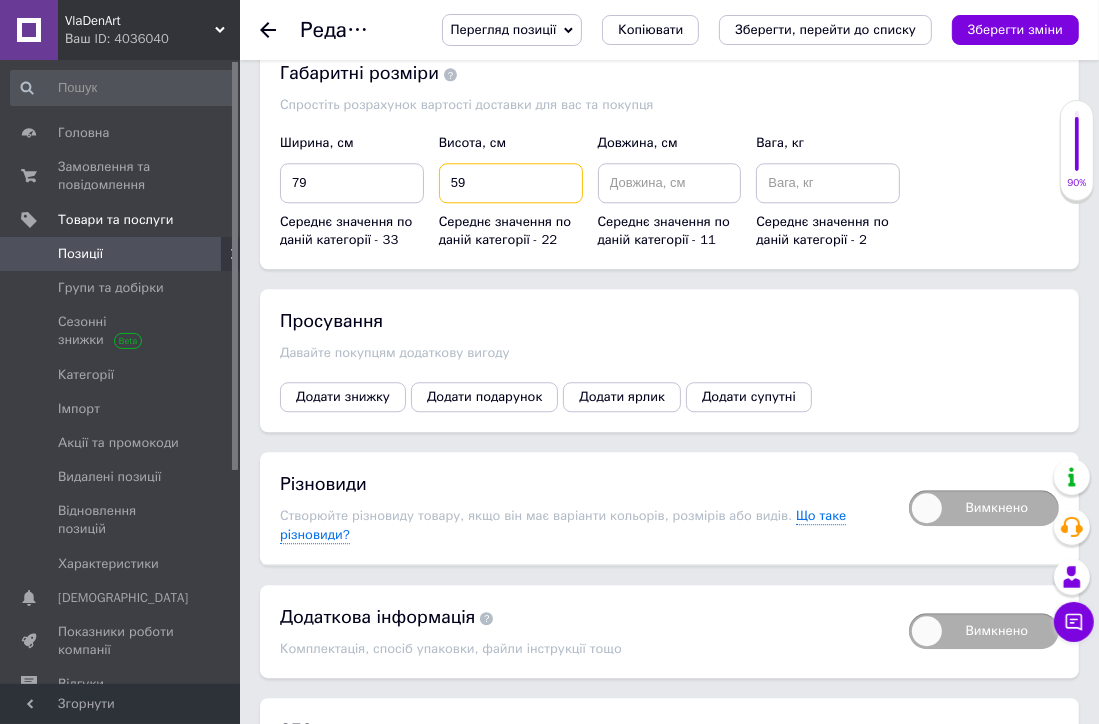 scroll, scrollTop: 3700, scrollLeft: 0, axis: vertical 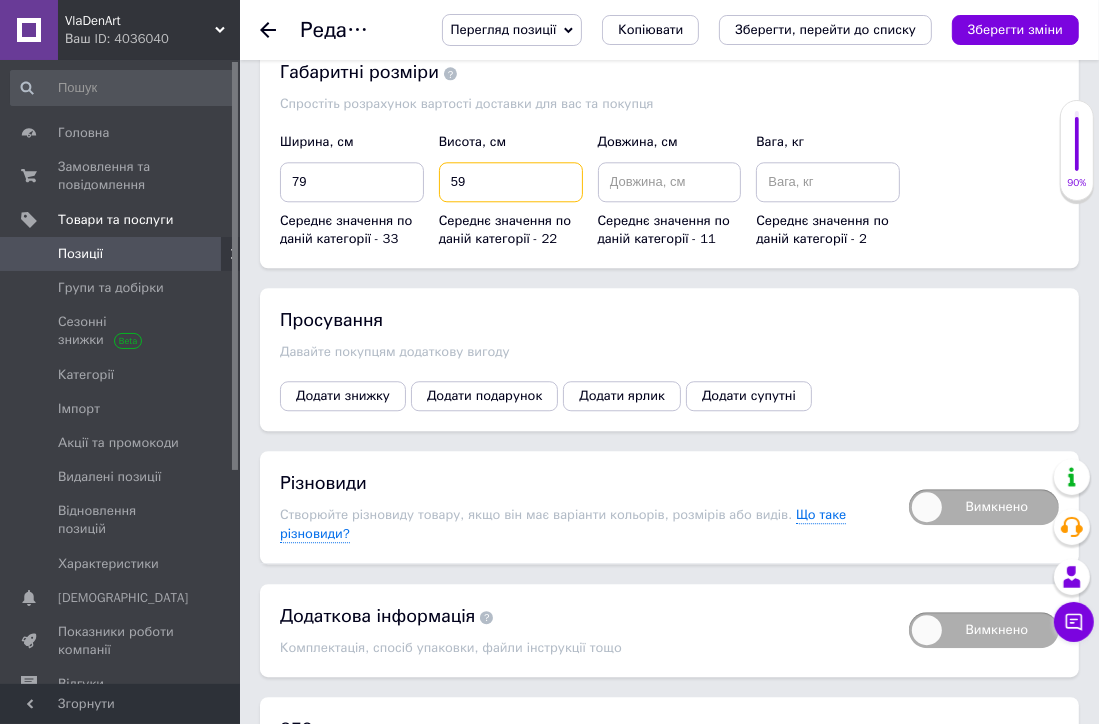 type on "59" 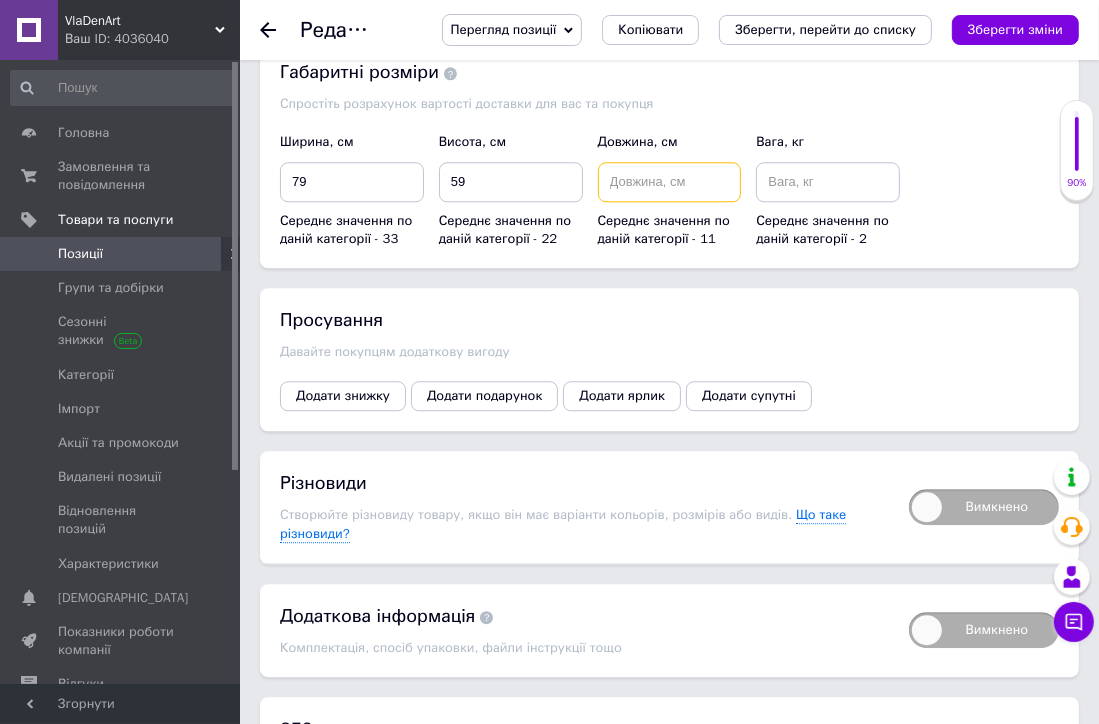 click at bounding box center (670, 182) 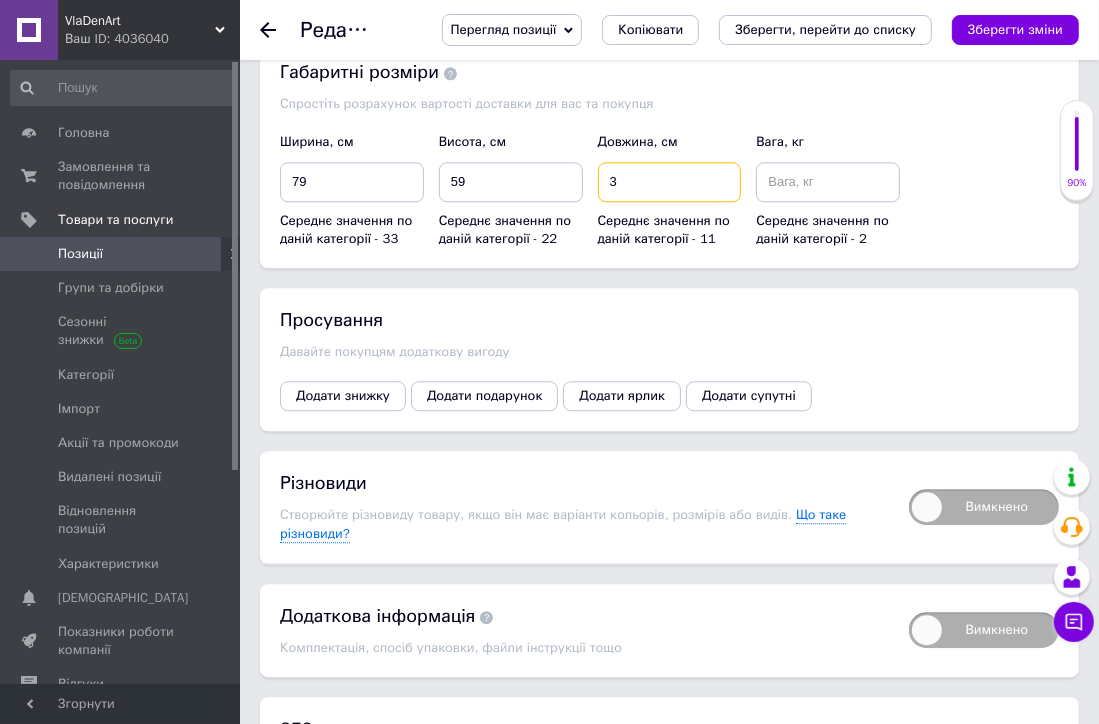 type on "3" 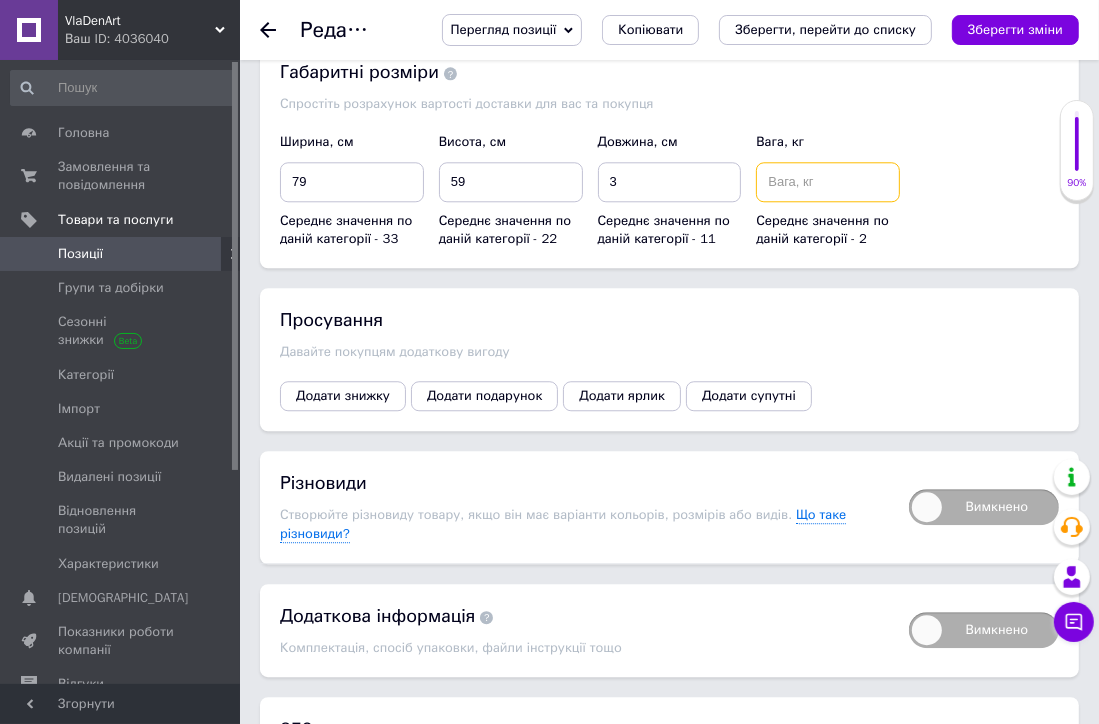 click at bounding box center (828, 182) 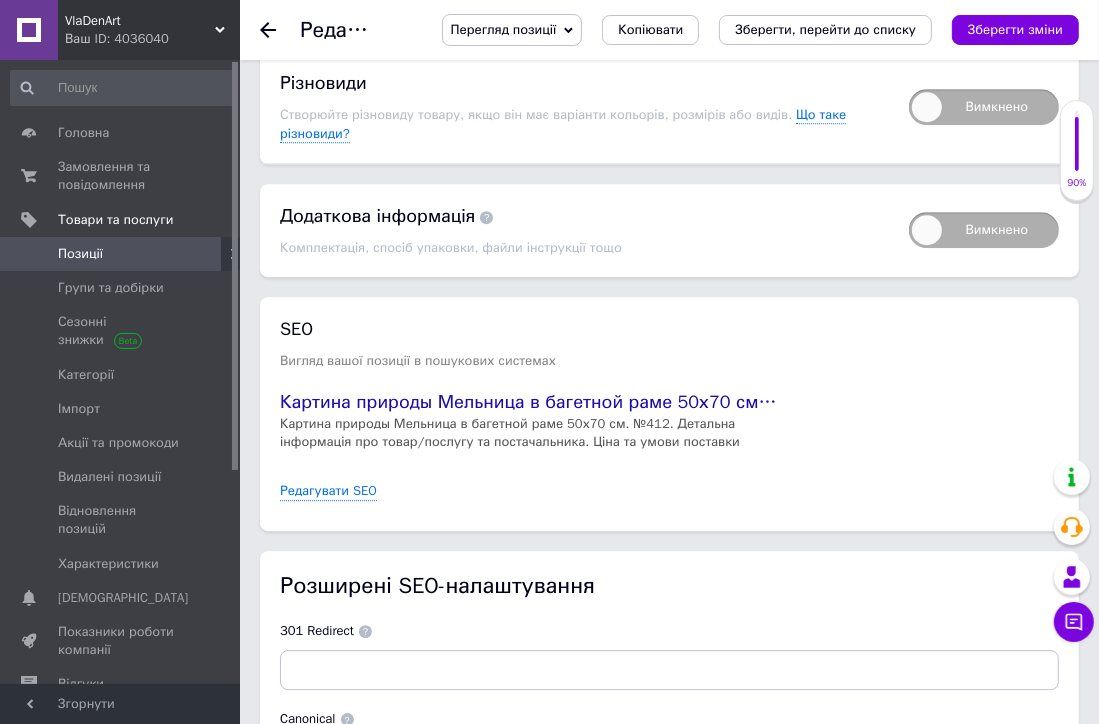 scroll, scrollTop: 3800, scrollLeft: 0, axis: vertical 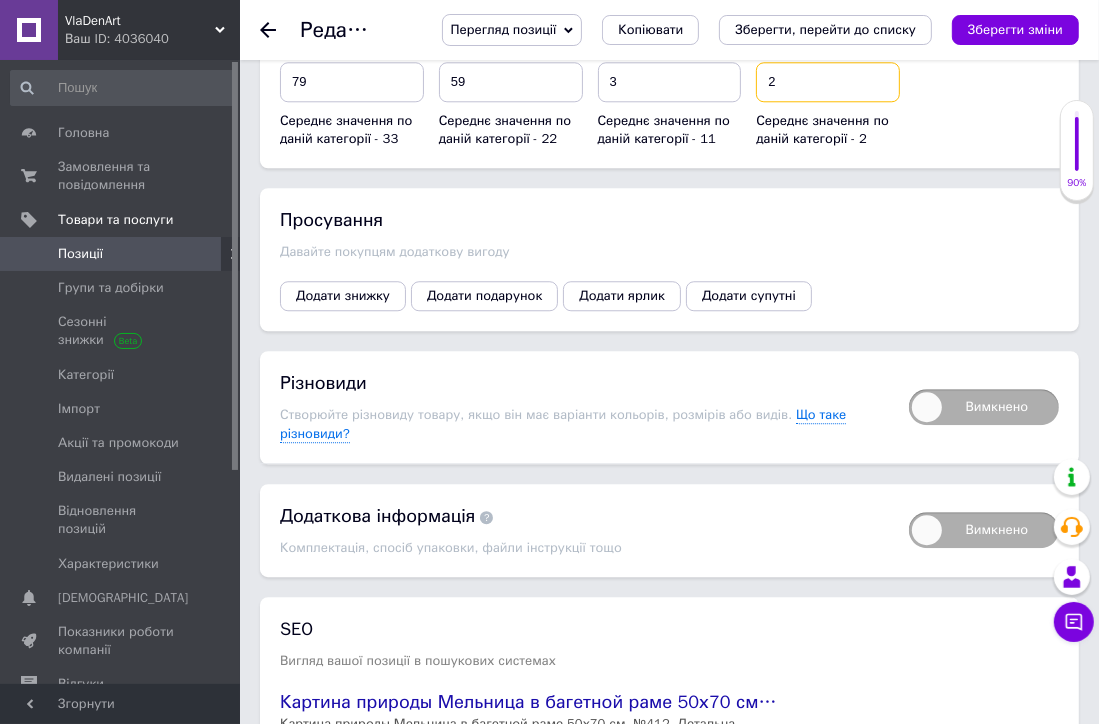 type on "2" 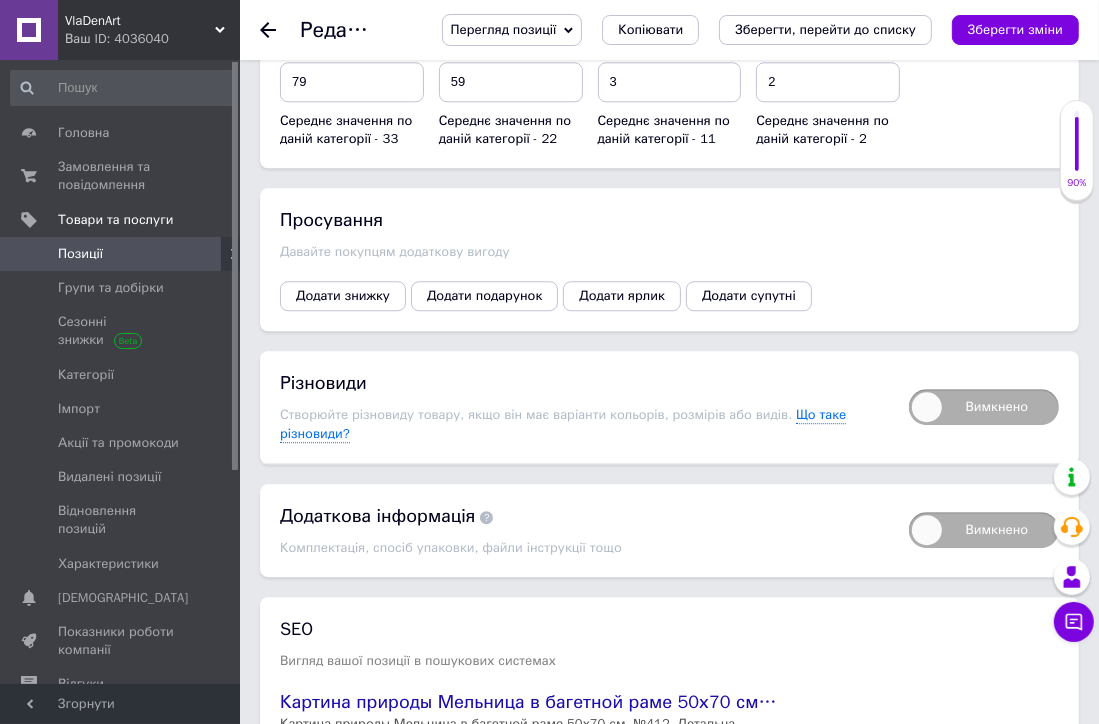 click on "Вимкнено" at bounding box center (984, 530) 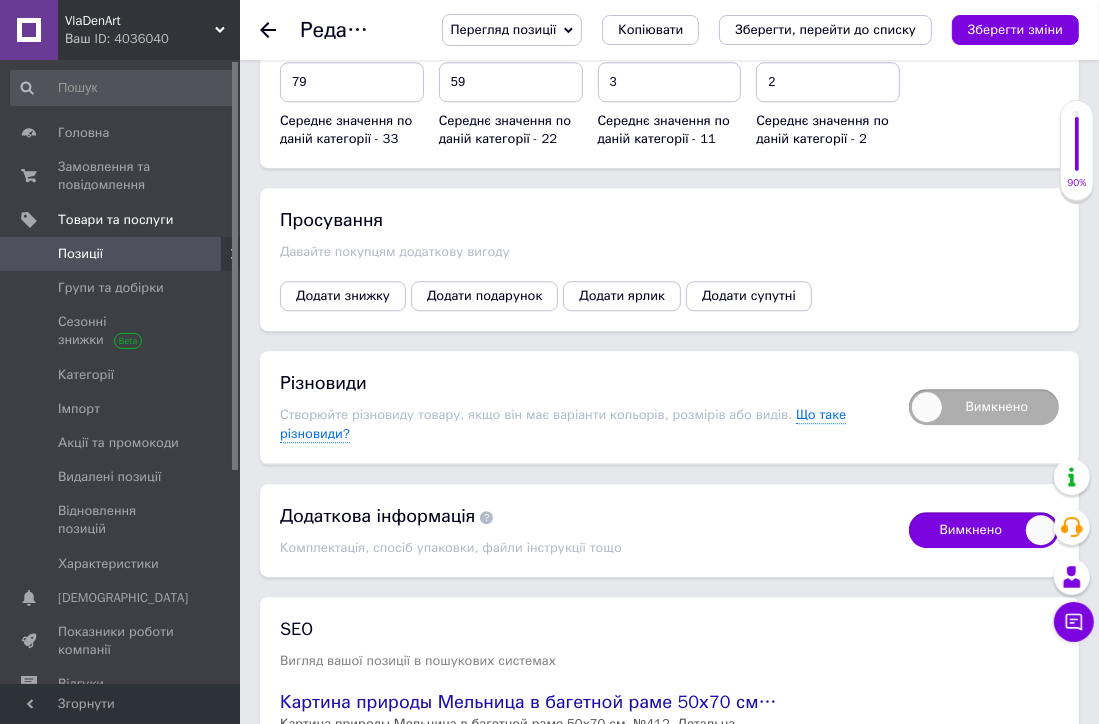 checkbox on "true" 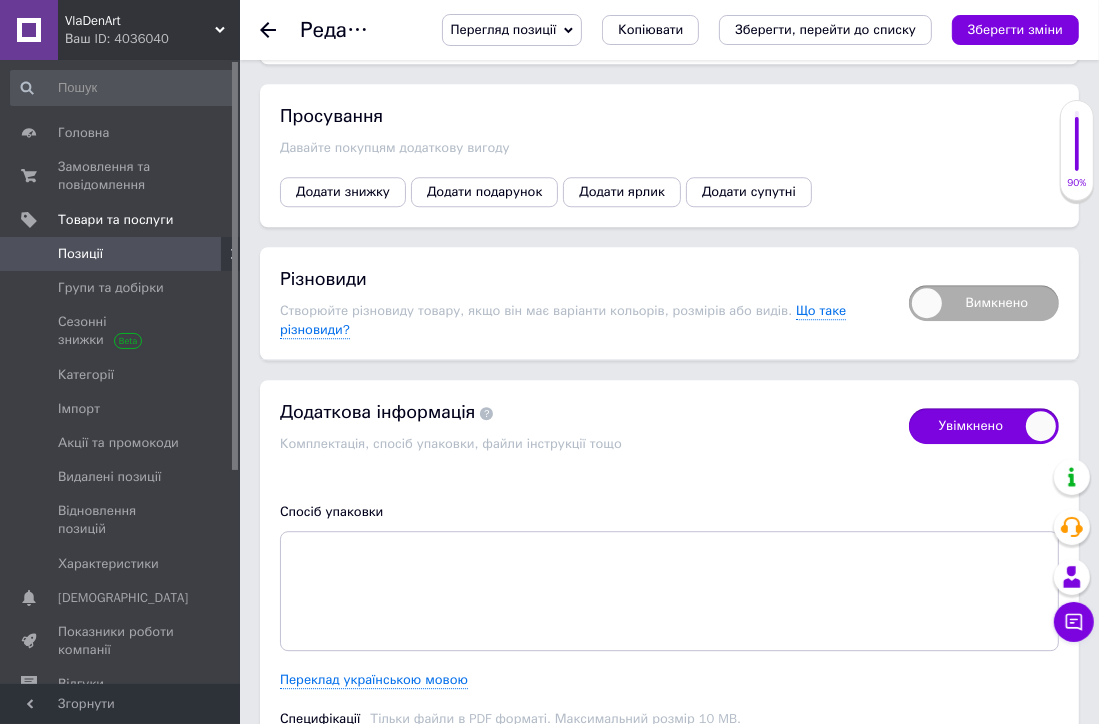 scroll, scrollTop: 4000, scrollLeft: 0, axis: vertical 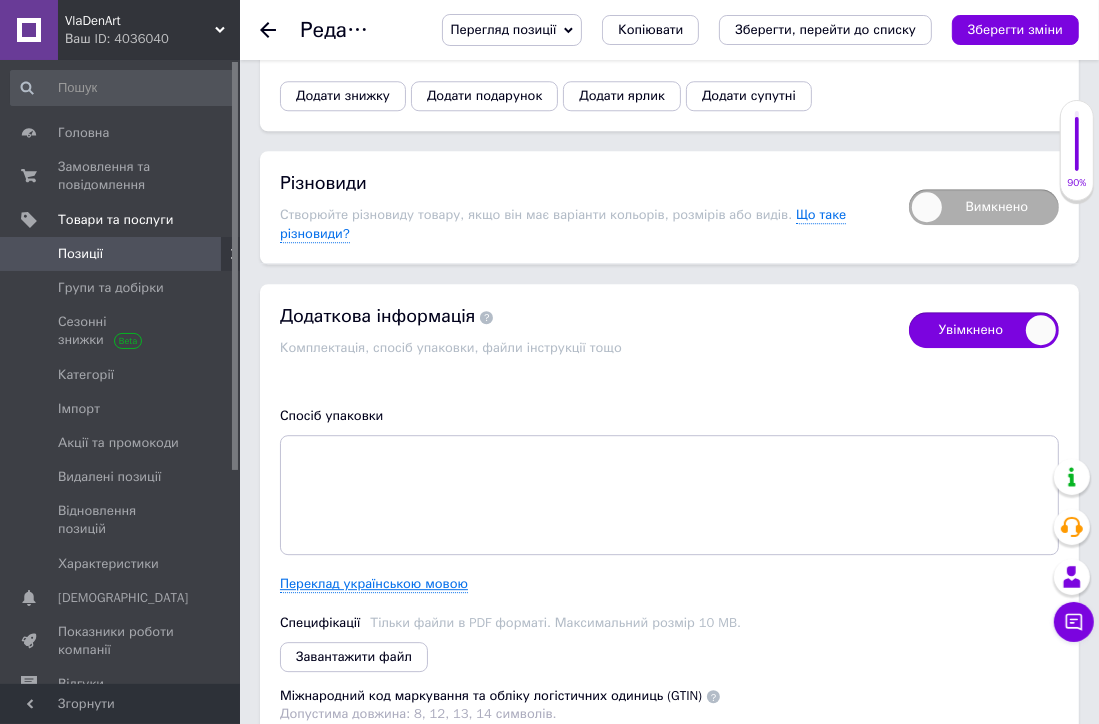click on "Переклад українською мовою" at bounding box center [374, 584] 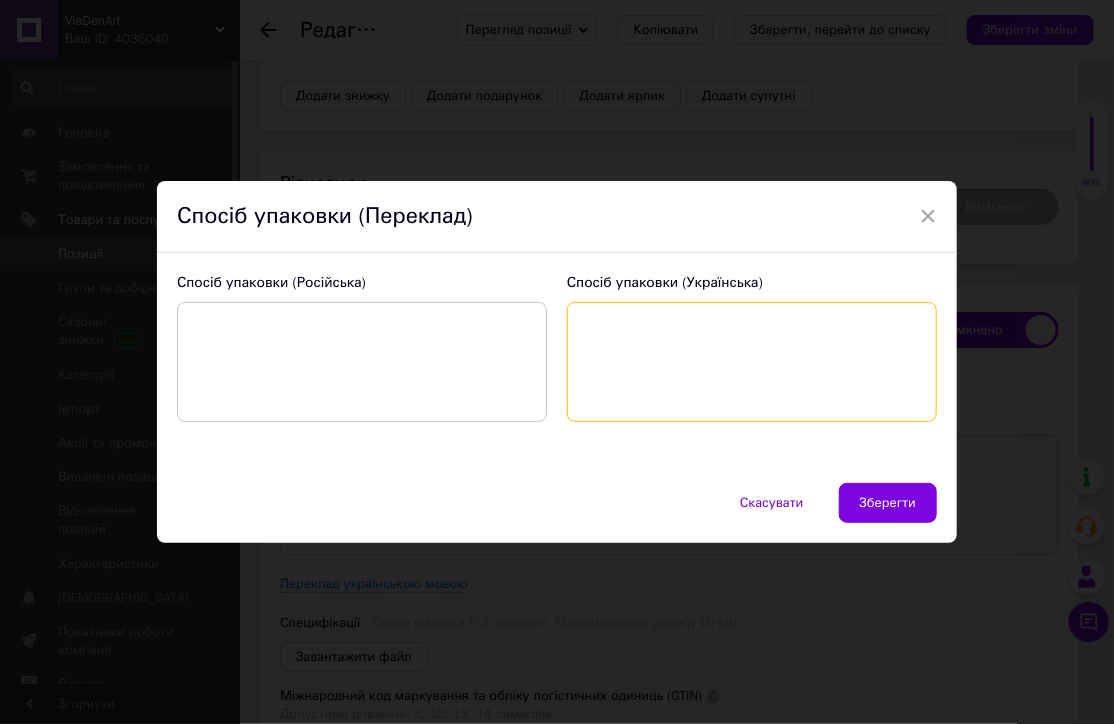click at bounding box center [752, 362] 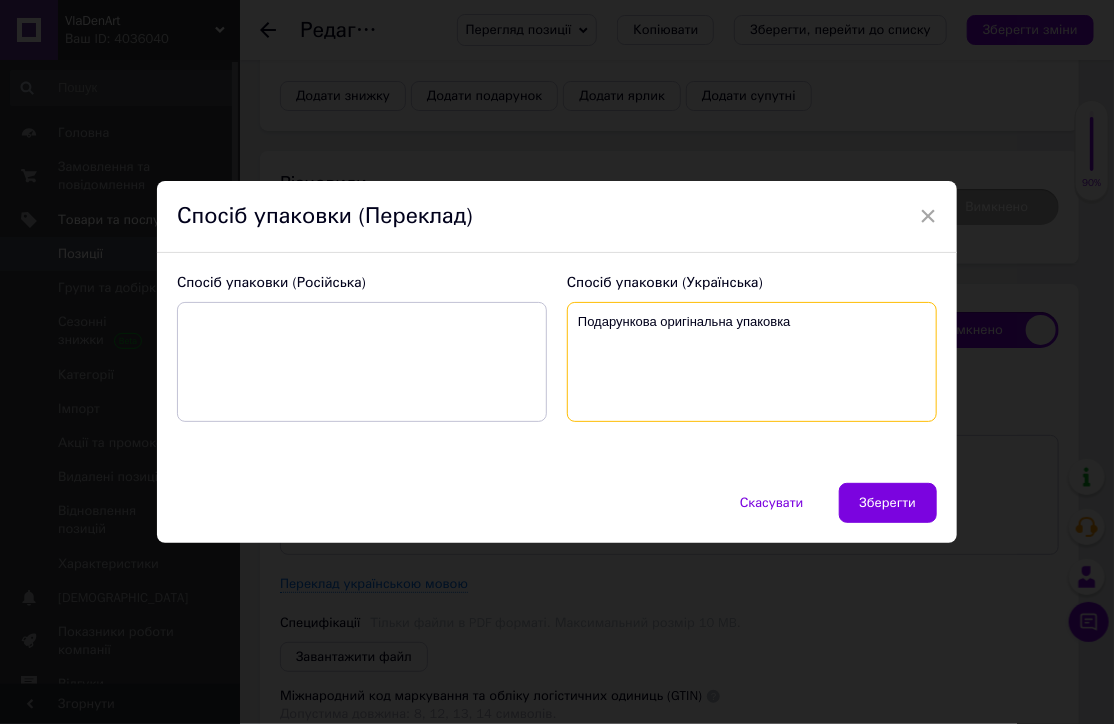 type on "Подарункова оригінальна упаковка" 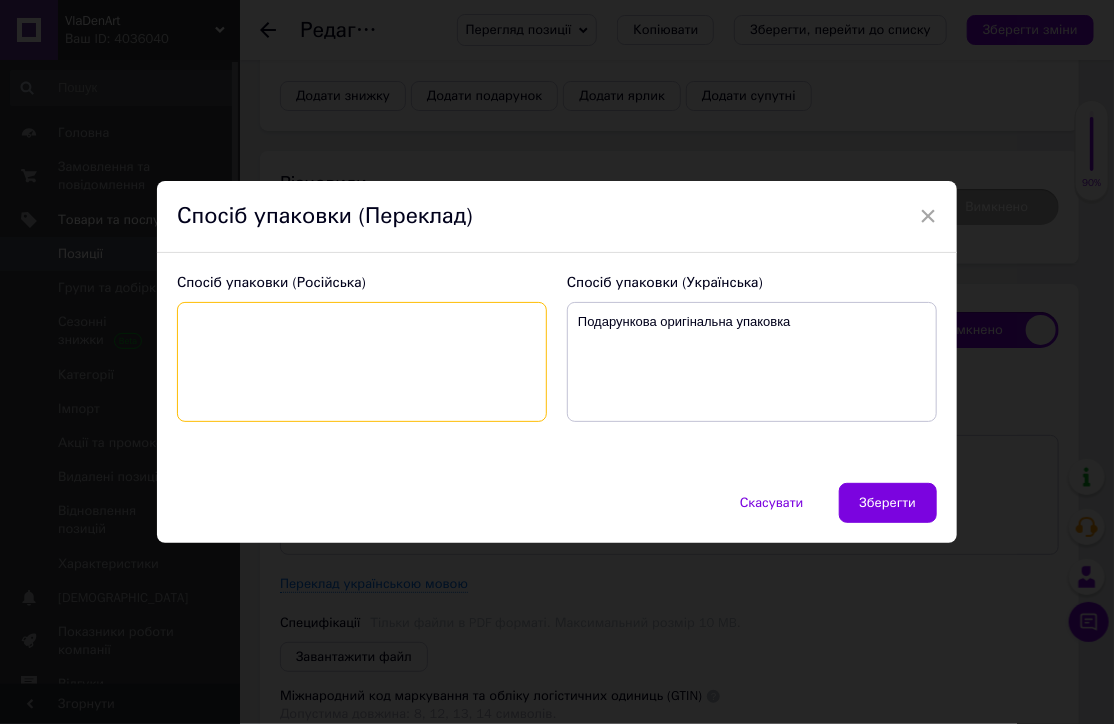 click at bounding box center [362, 362] 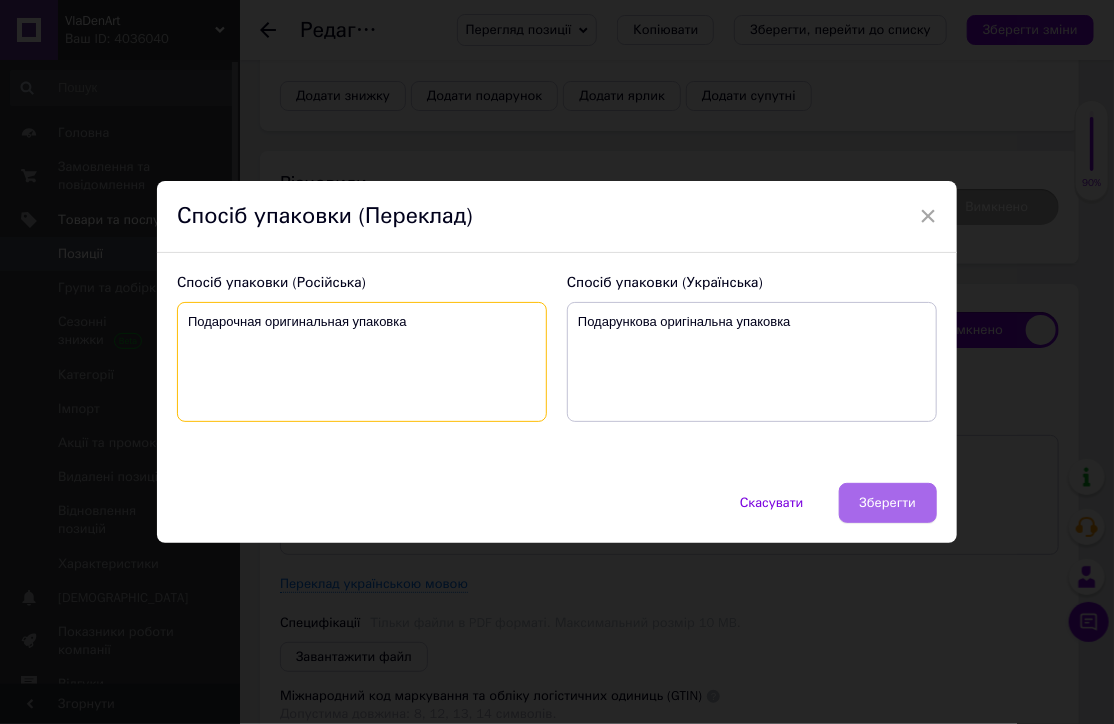 type on "Подарочная оригинальная упаковка" 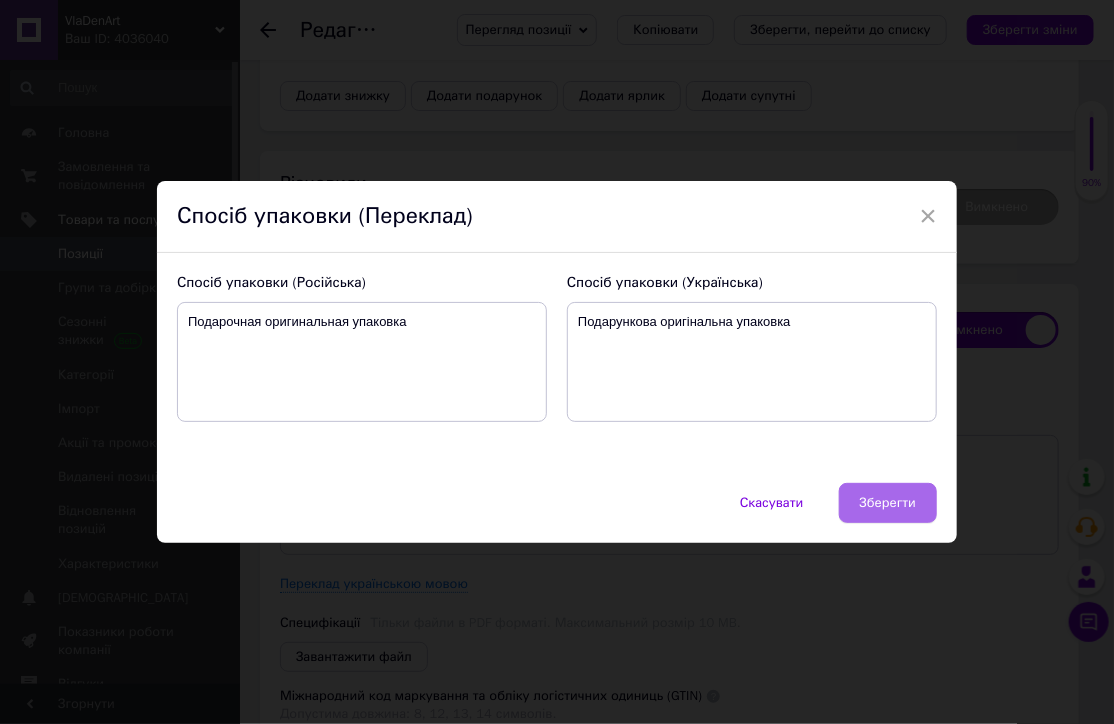 click on "Зберегти" at bounding box center [888, 503] 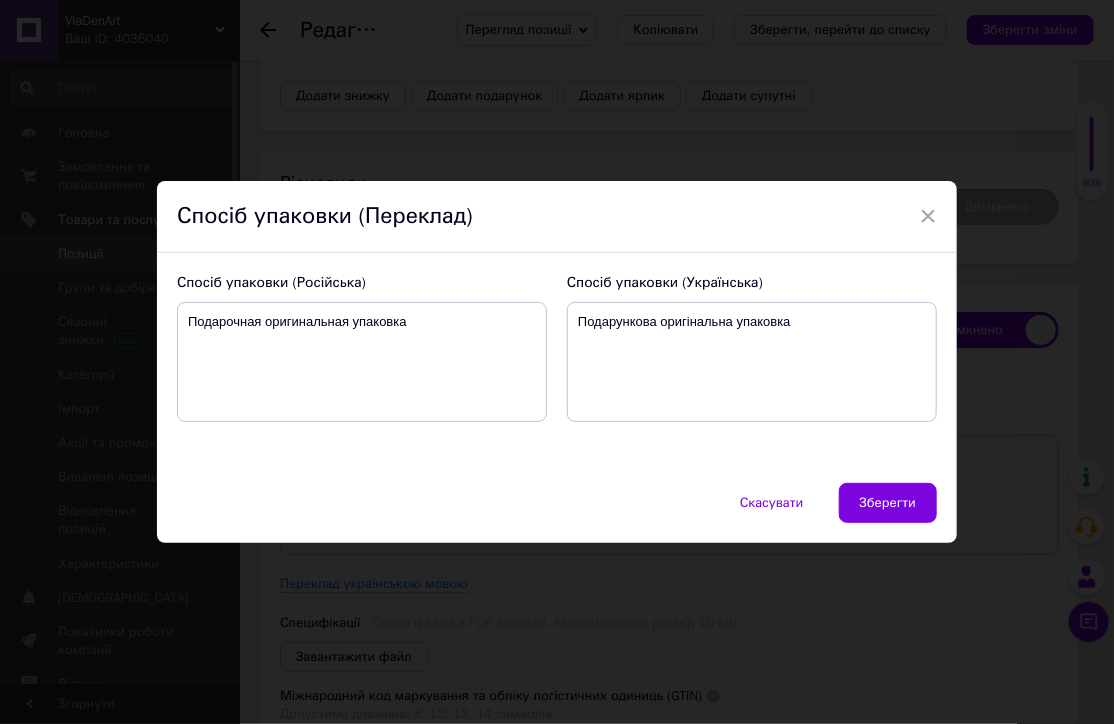 type on "Подарочная оригинальная упаковка" 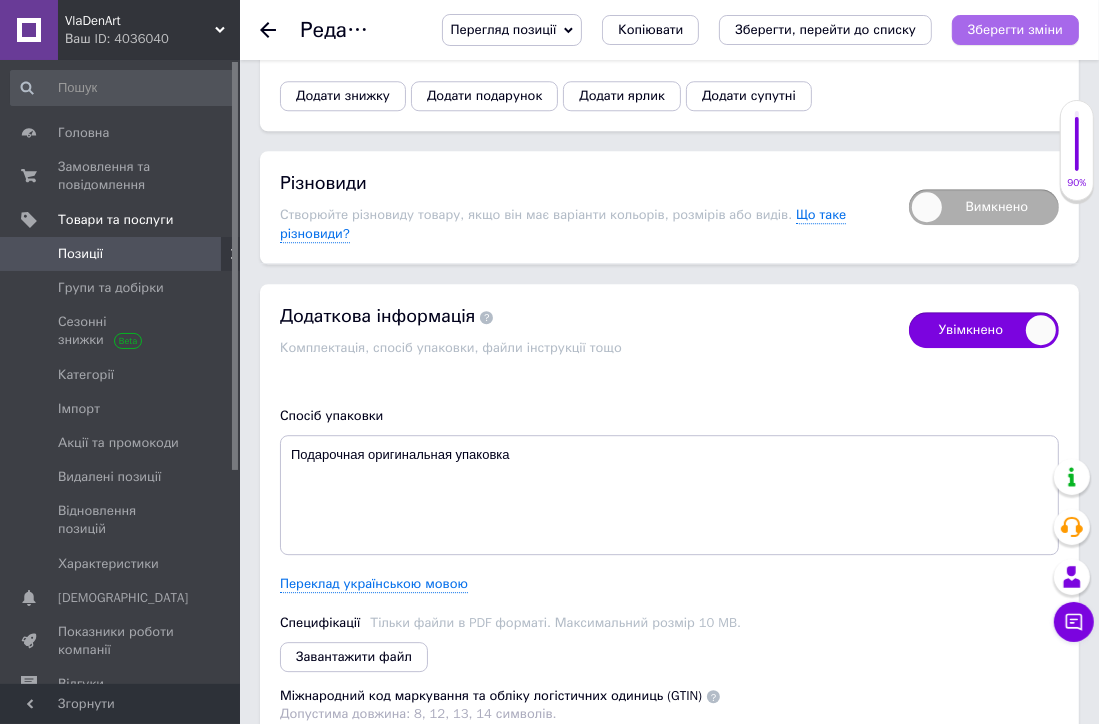 click on "Зберегти зміни" at bounding box center (1015, 29) 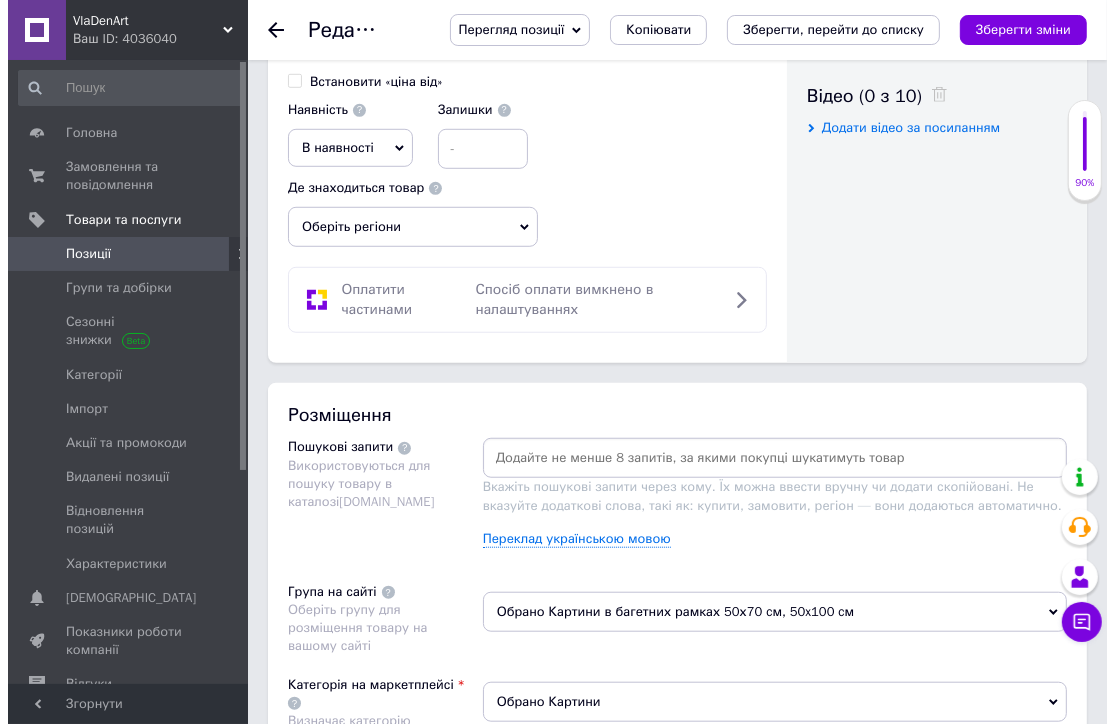 scroll, scrollTop: 1000, scrollLeft: 0, axis: vertical 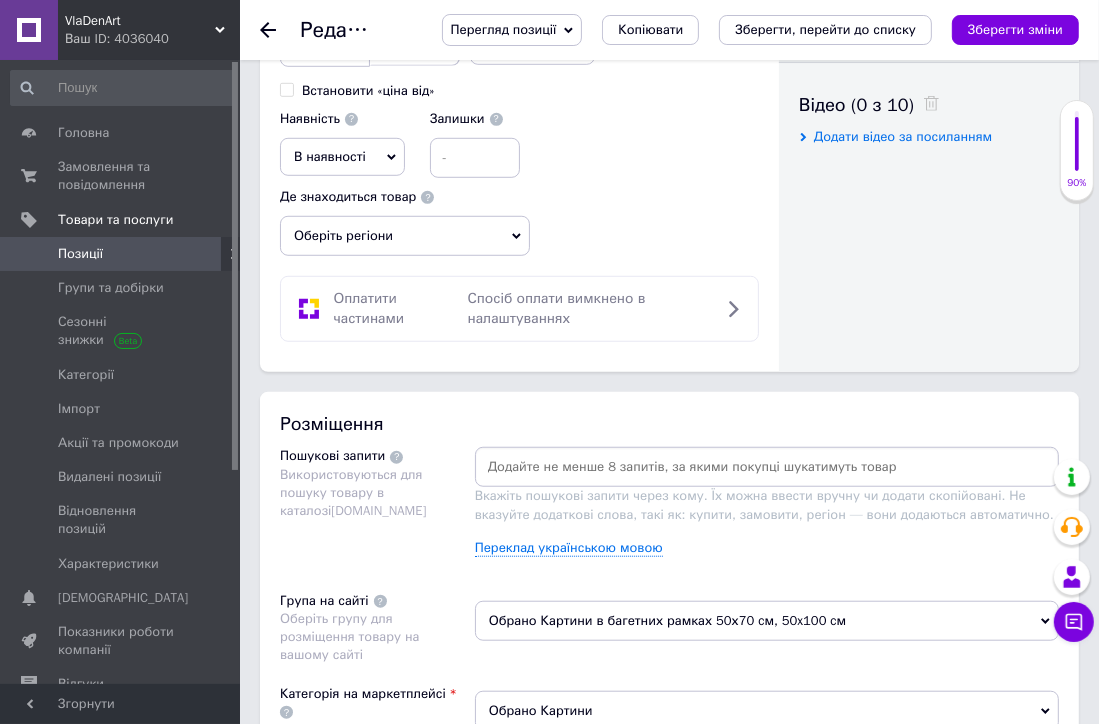 click on "Вкажіть пошукові запити через кому. Їх можна ввести вручну чи додати скопійовані. Не вказуйте додаткові слова, такі як: купити, замовити, регіон — вони додаються автоматично. Переклад українською мовою" at bounding box center (767, 509) 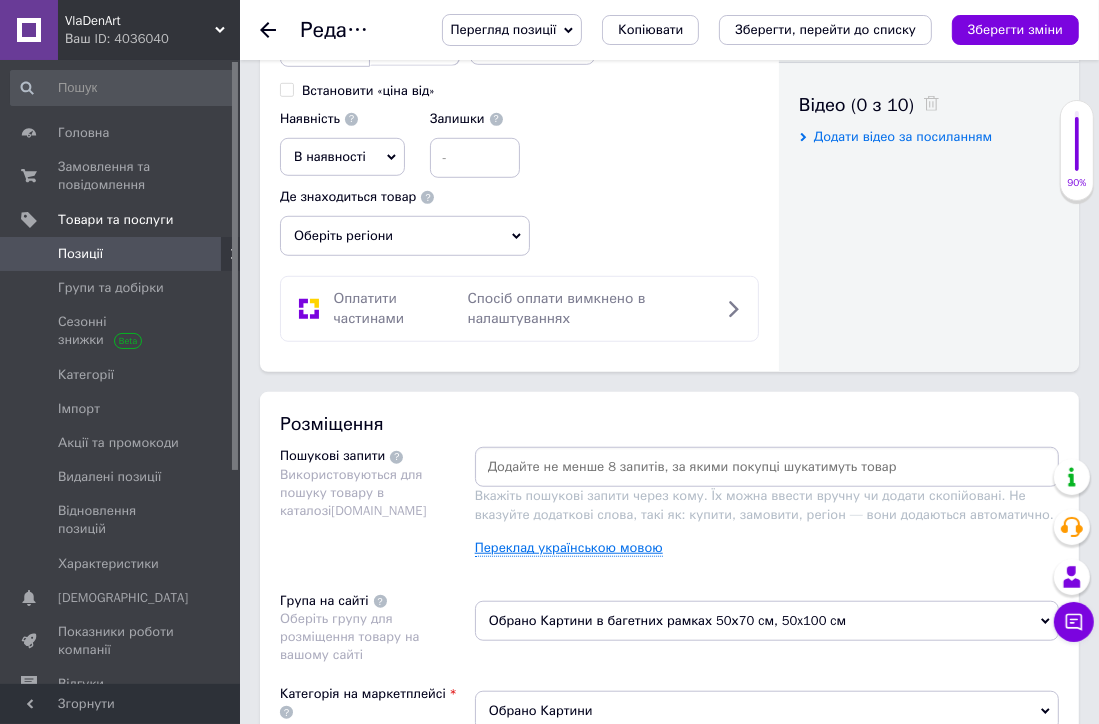 click on "Переклад українською мовою" at bounding box center [569, 548] 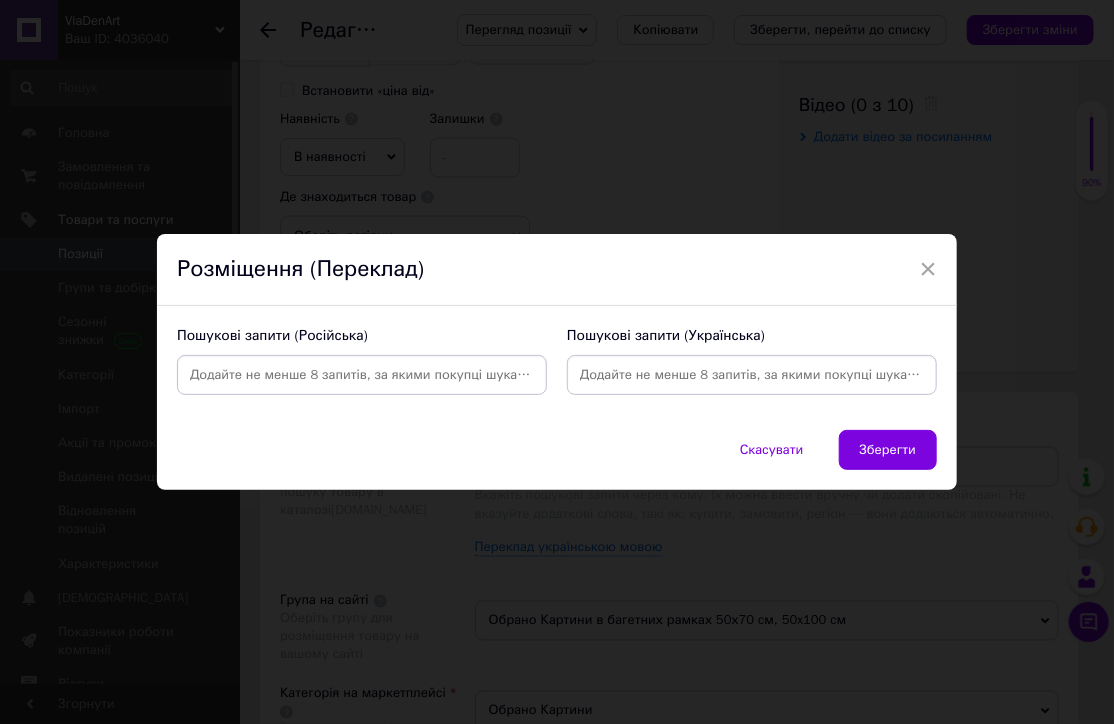 drag, startPoint x: 632, startPoint y: 396, endPoint x: 627, endPoint y: 375, distance: 21.587032 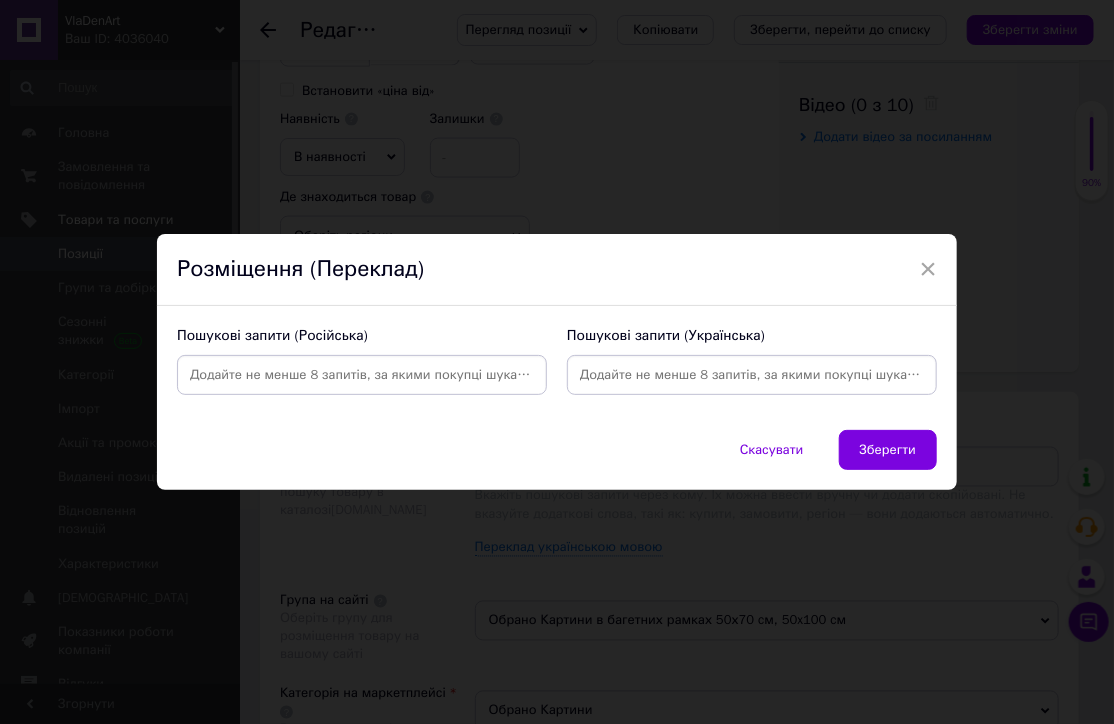 paste on "Картина природи Млин в багетній рамі 50х70 см. №412" 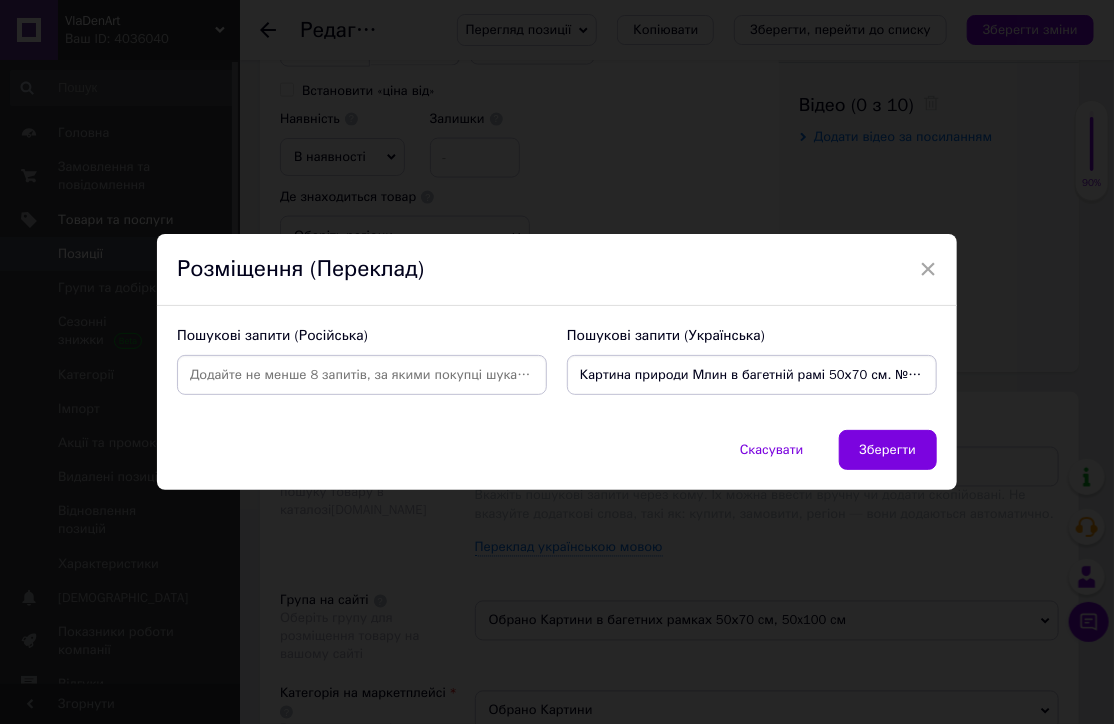 type 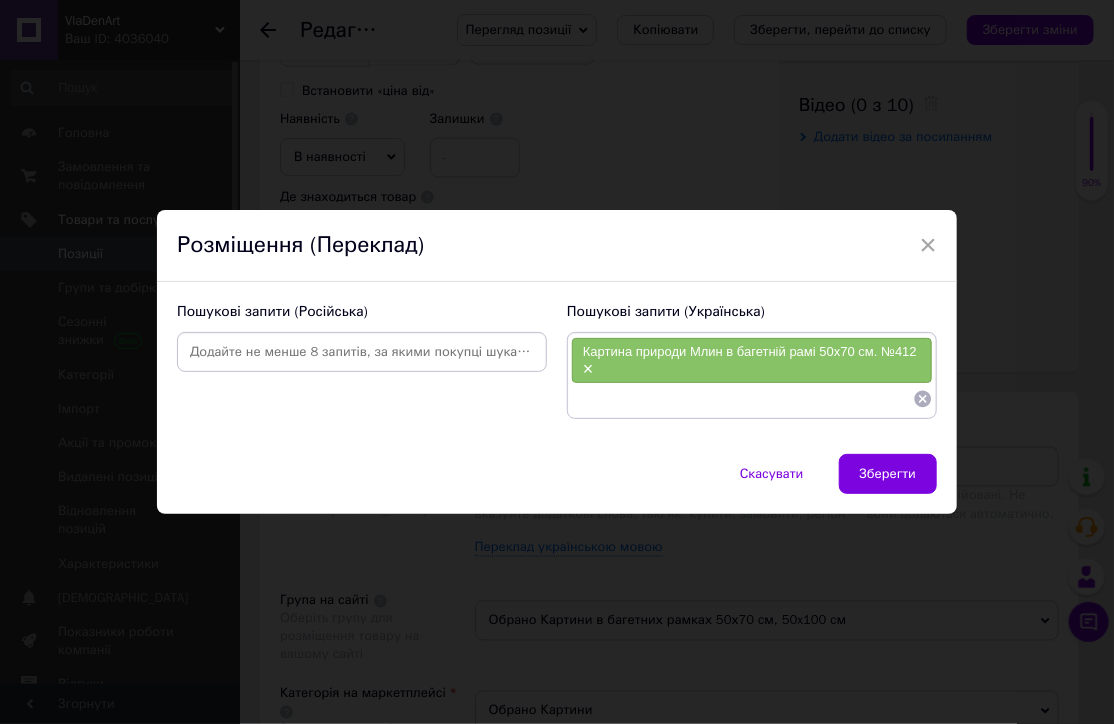 click at bounding box center [362, 352] 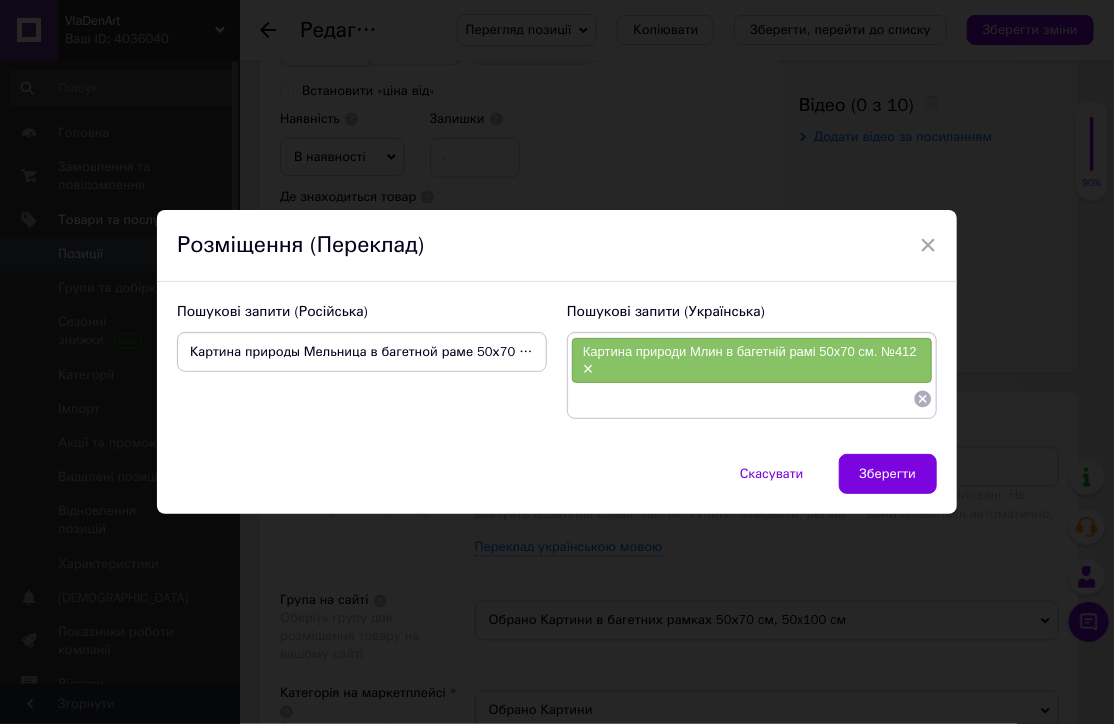 scroll, scrollTop: 0, scrollLeft: 26, axis: horizontal 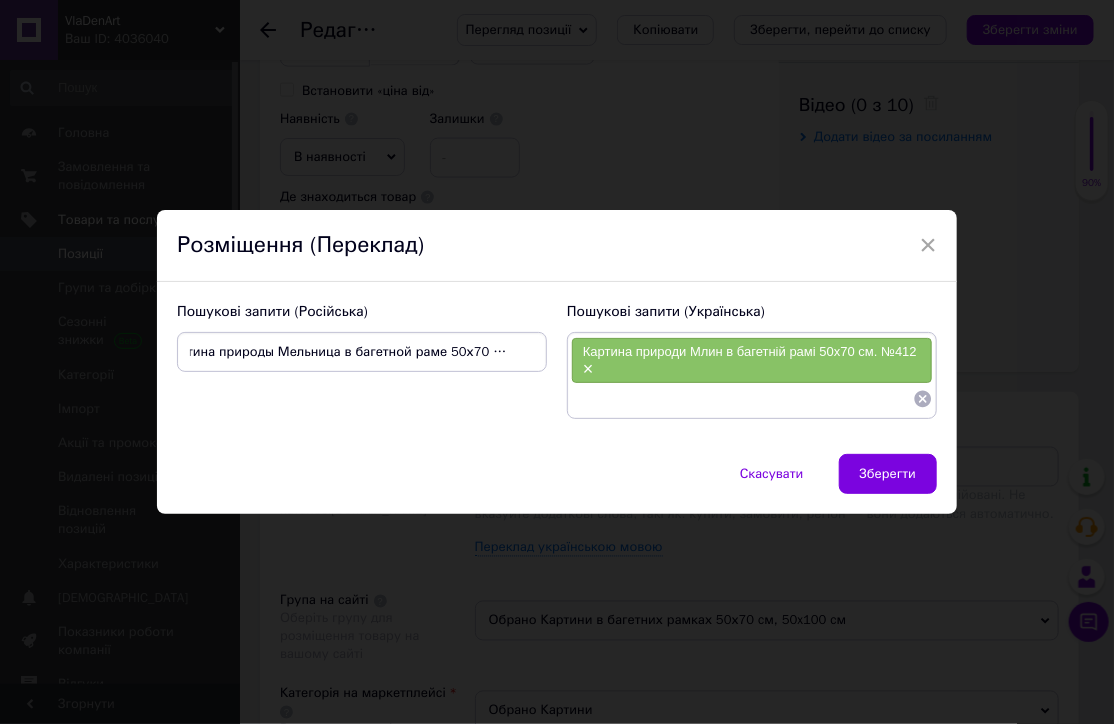 type 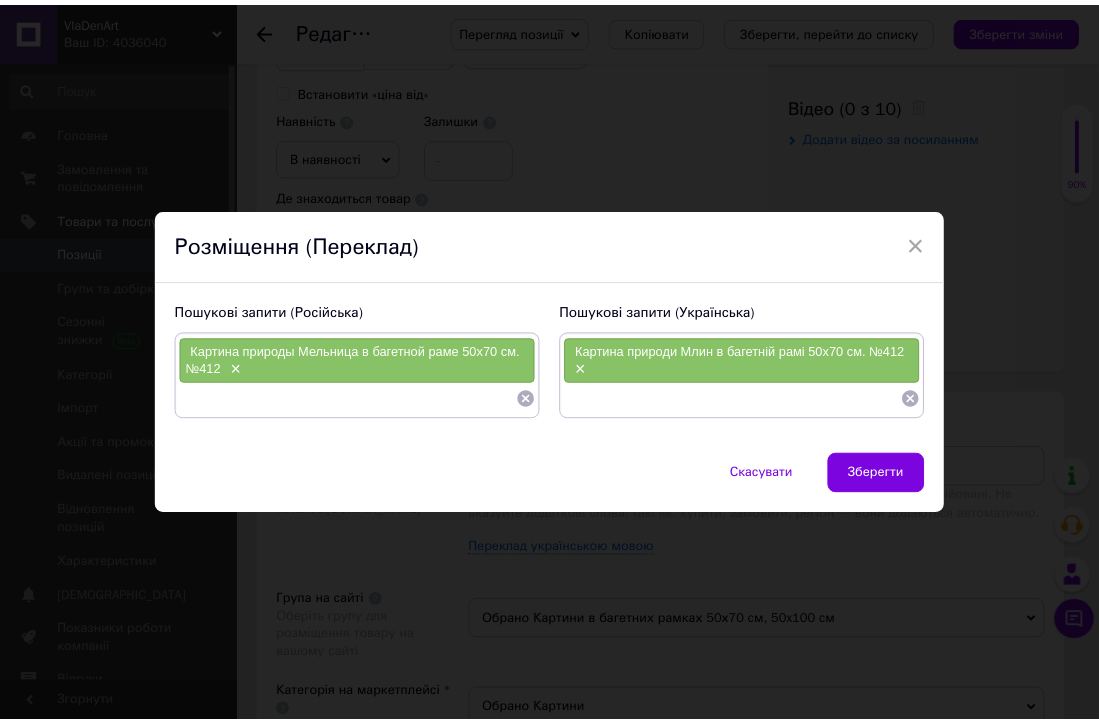 scroll, scrollTop: 0, scrollLeft: 0, axis: both 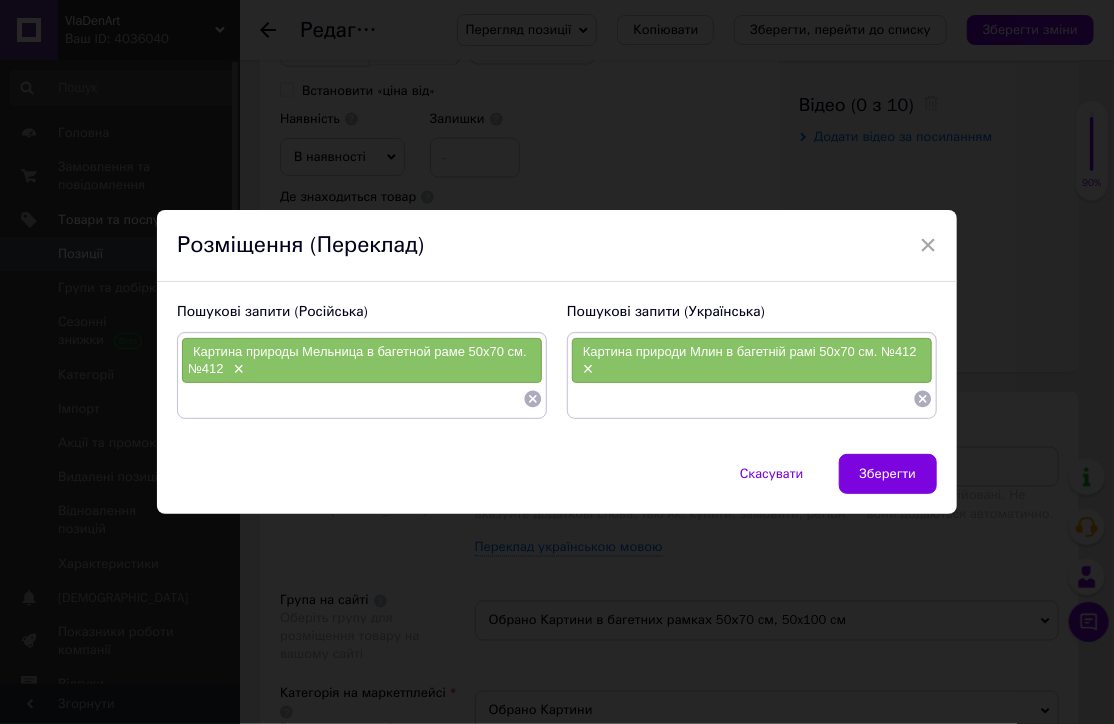drag, startPoint x: 878, startPoint y: 465, endPoint x: 1110, endPoint y: 381, distance: 246.73872 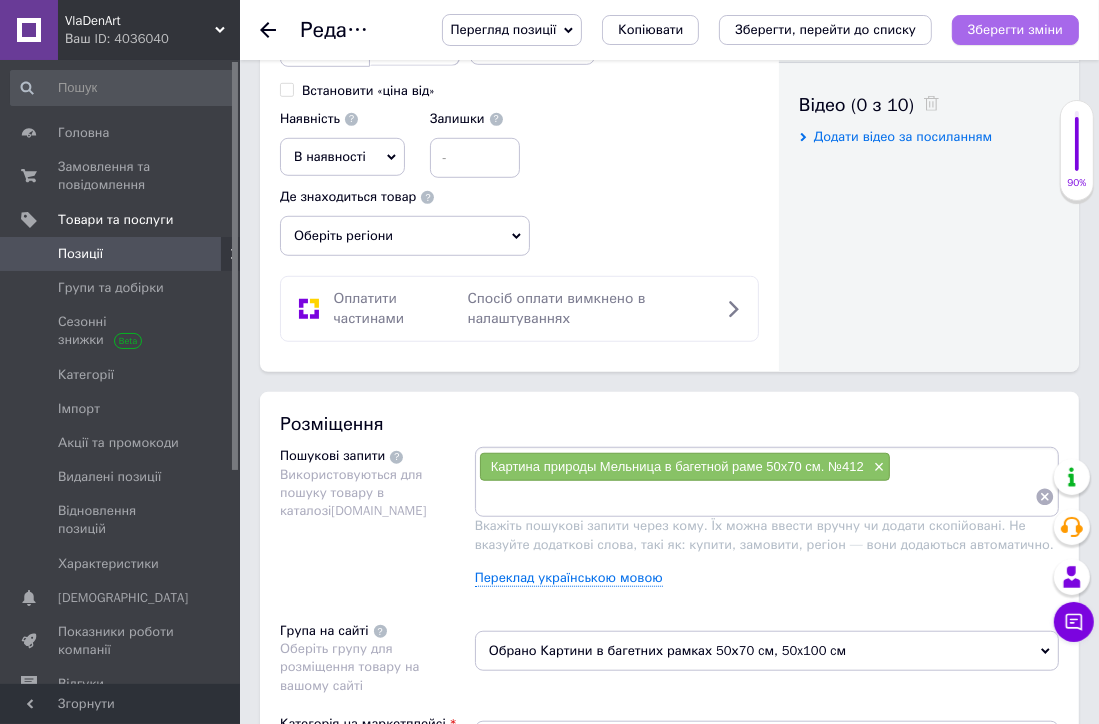 drag, startPoint x: 1007, startPoint y: 28, endPoint x: 1094, endPoint y: 111, distance: 120.241425 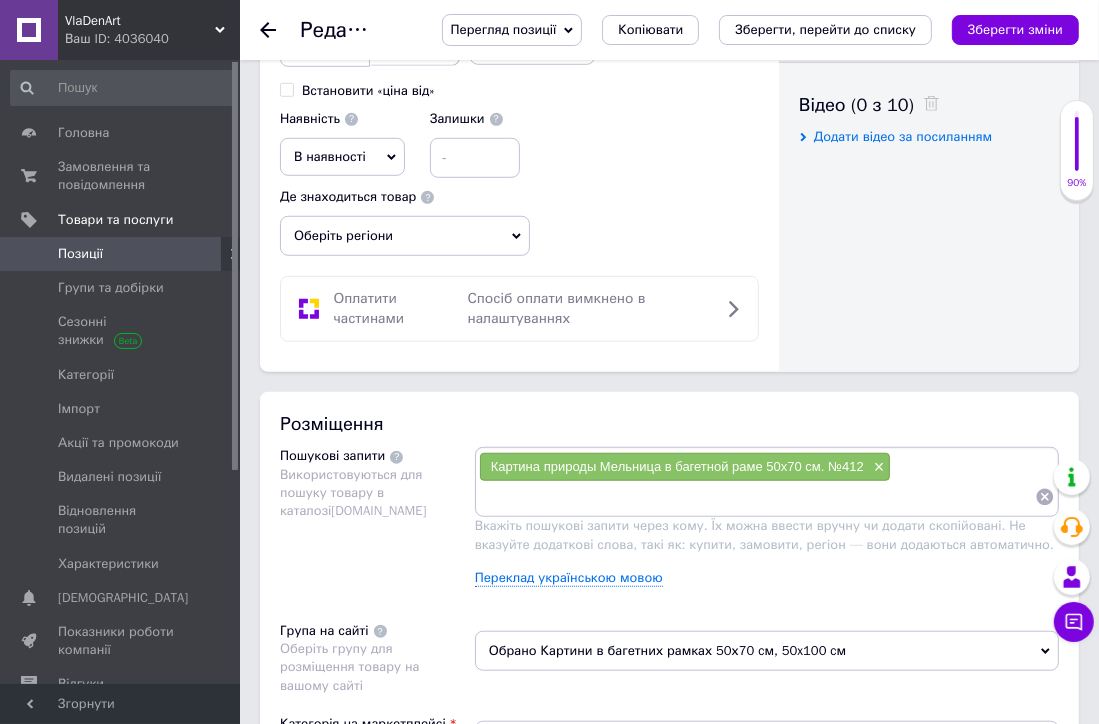click on "Зберегти зміни" at bounding box center [1015, 29] 